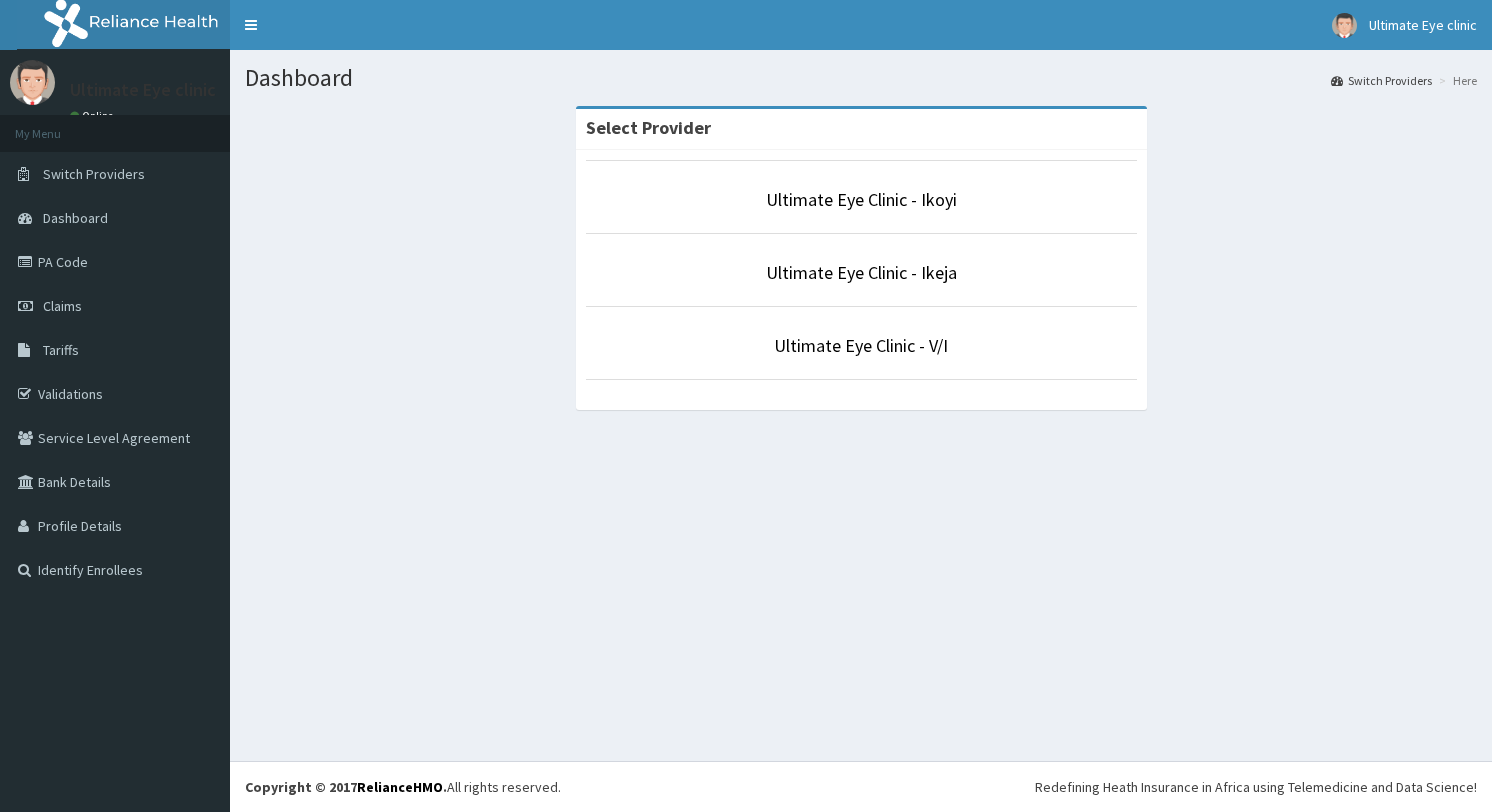 scroll, scrollTop: 0, scrollLeft: 0, axis: both 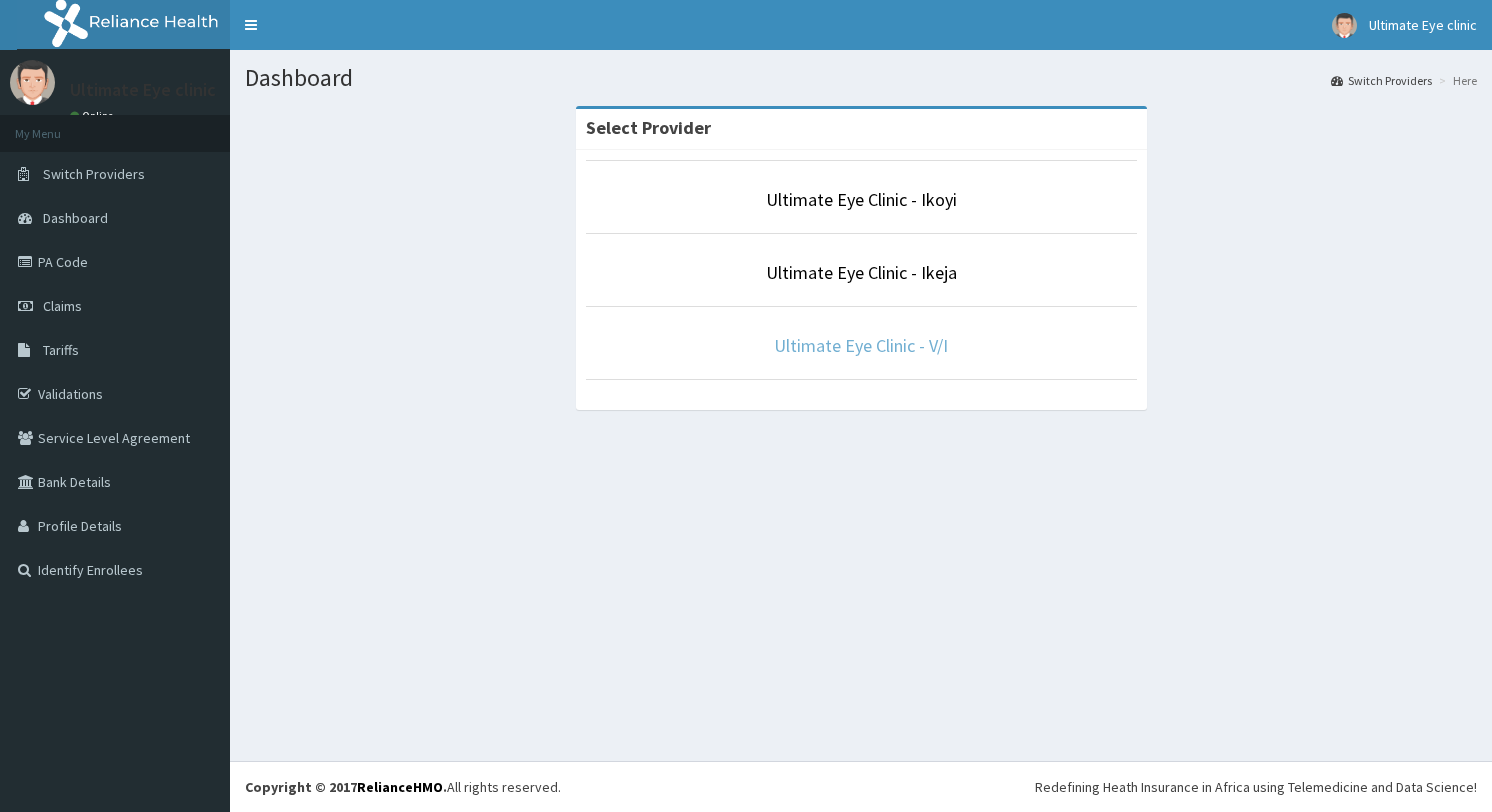 drag, startPoint x: 793, startPoint y: 352, endPoint x: 750, endPoint y: 282, distance: 82.1523 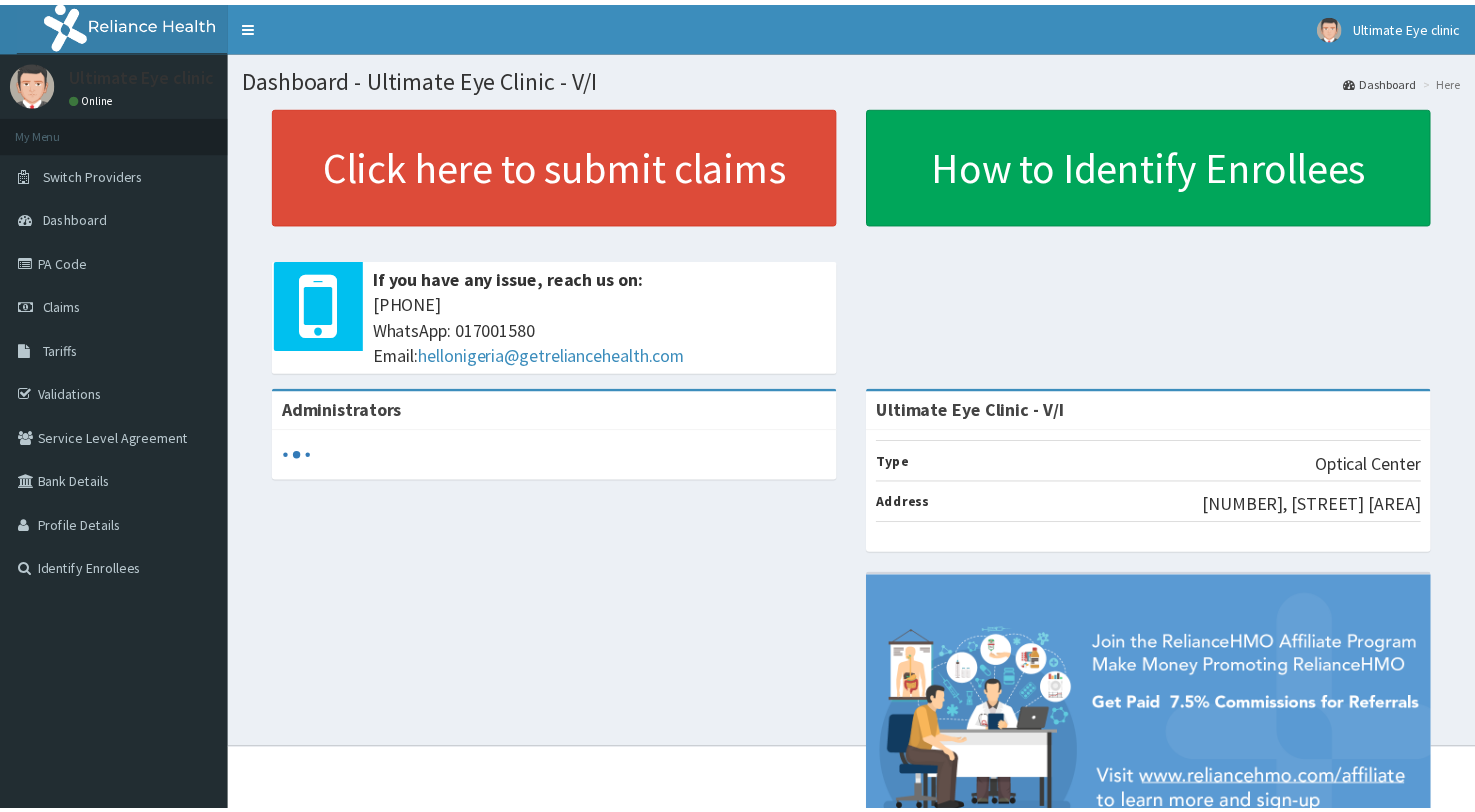 scroll, scrollTop: 0, scrollLeft: 0, axis: both 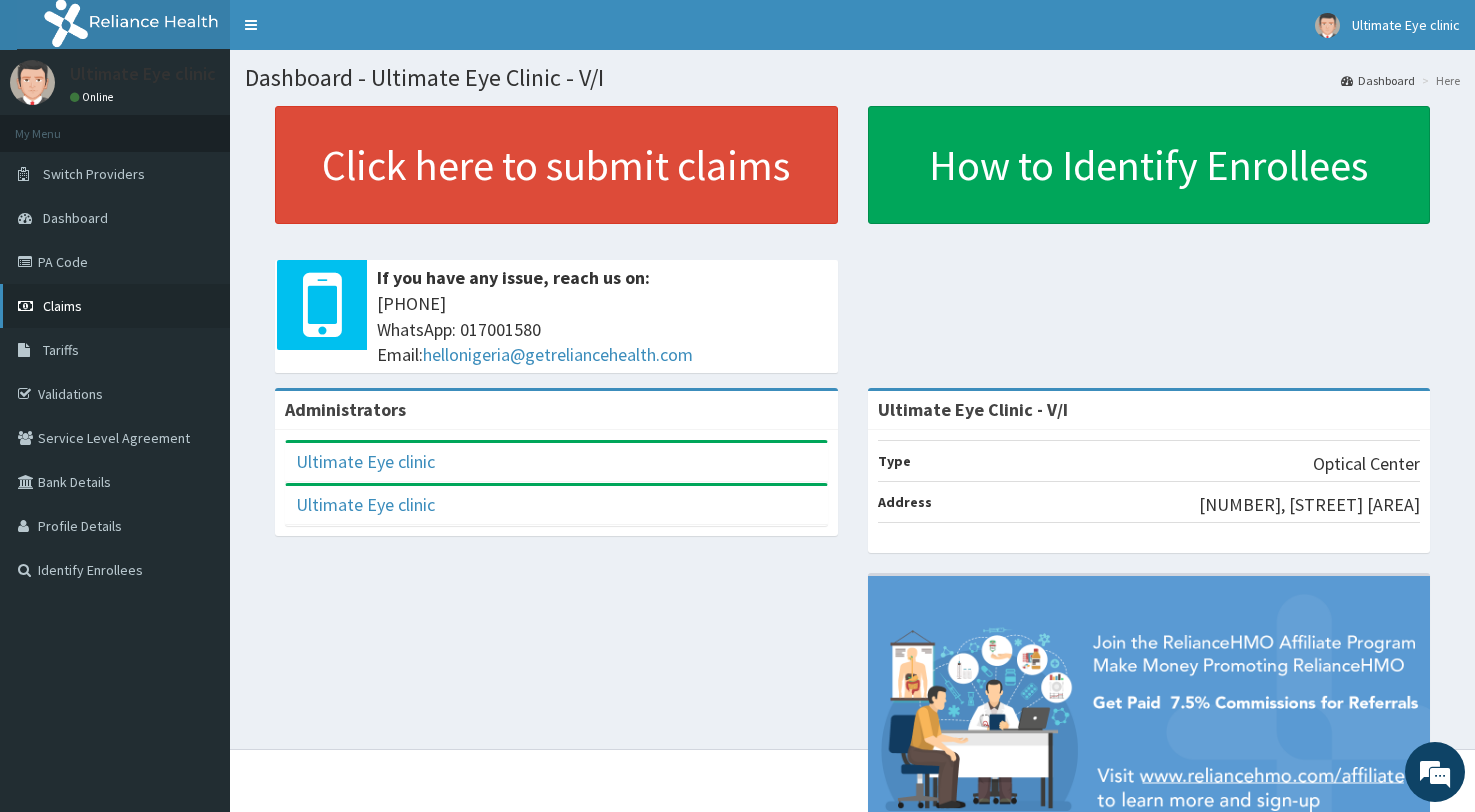 click on "Claims" at bounding box center [62, 306] 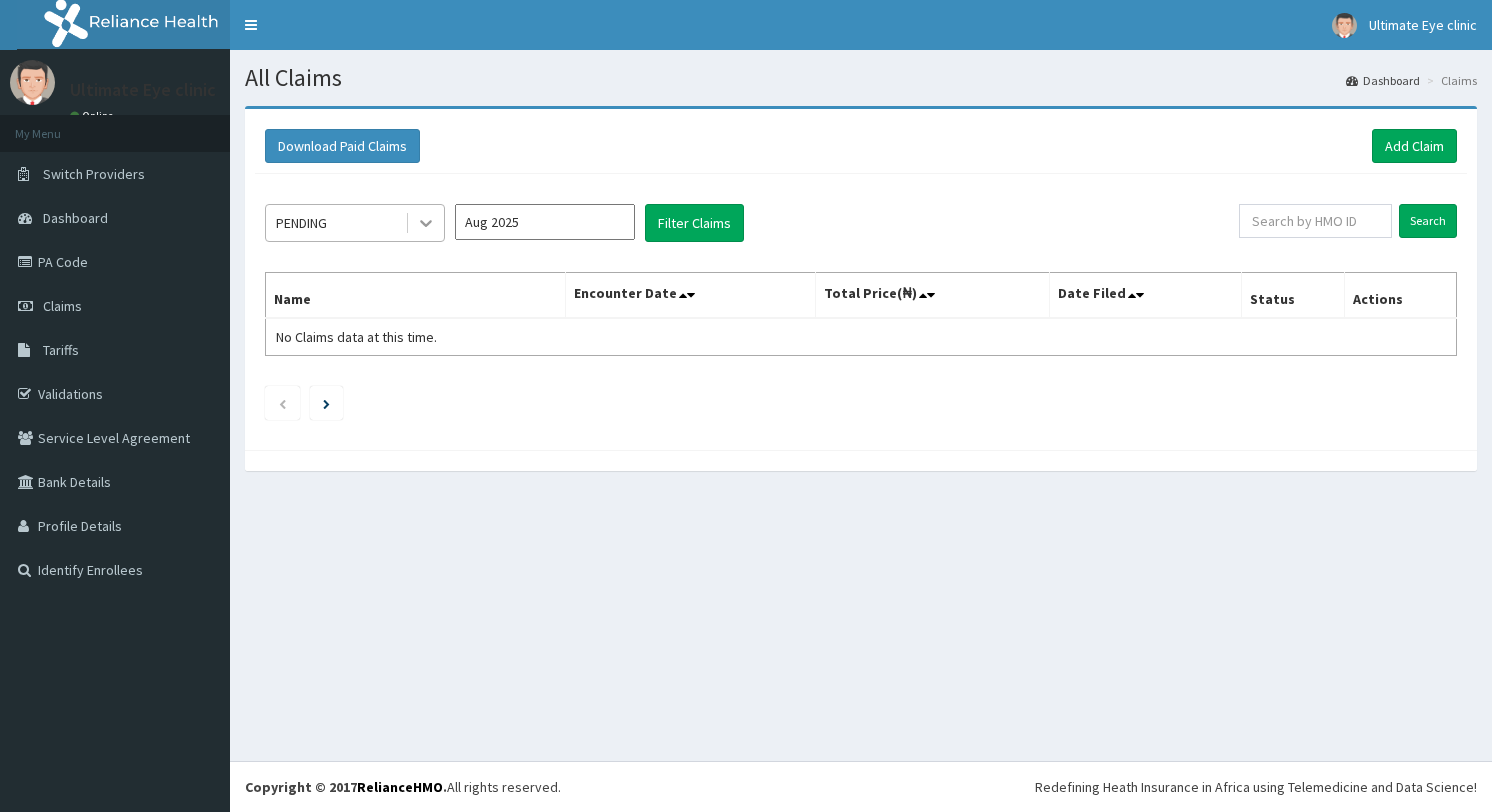 scroll, scrollTop: 0, scrollLeft: 0, axis: both 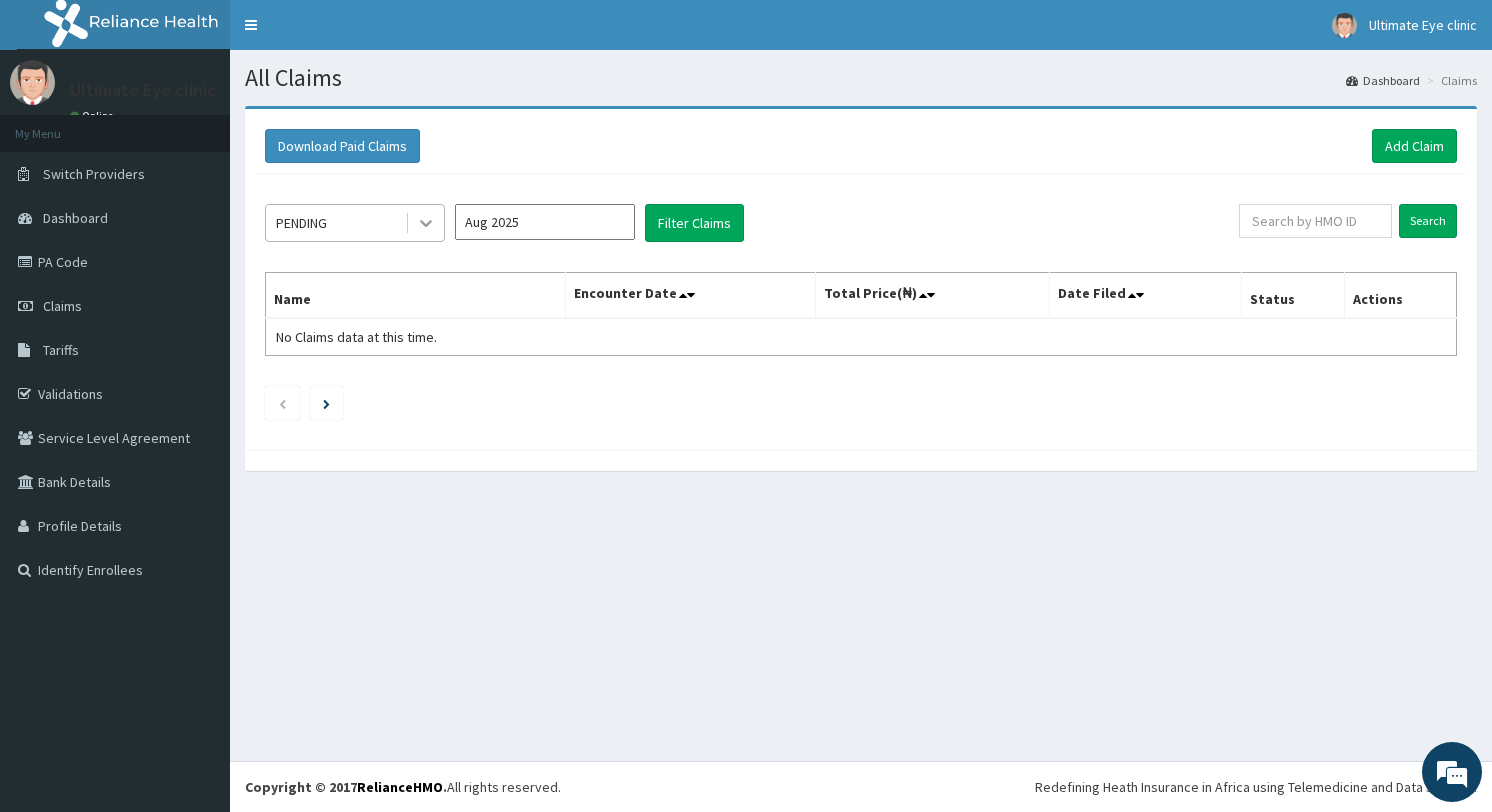 click 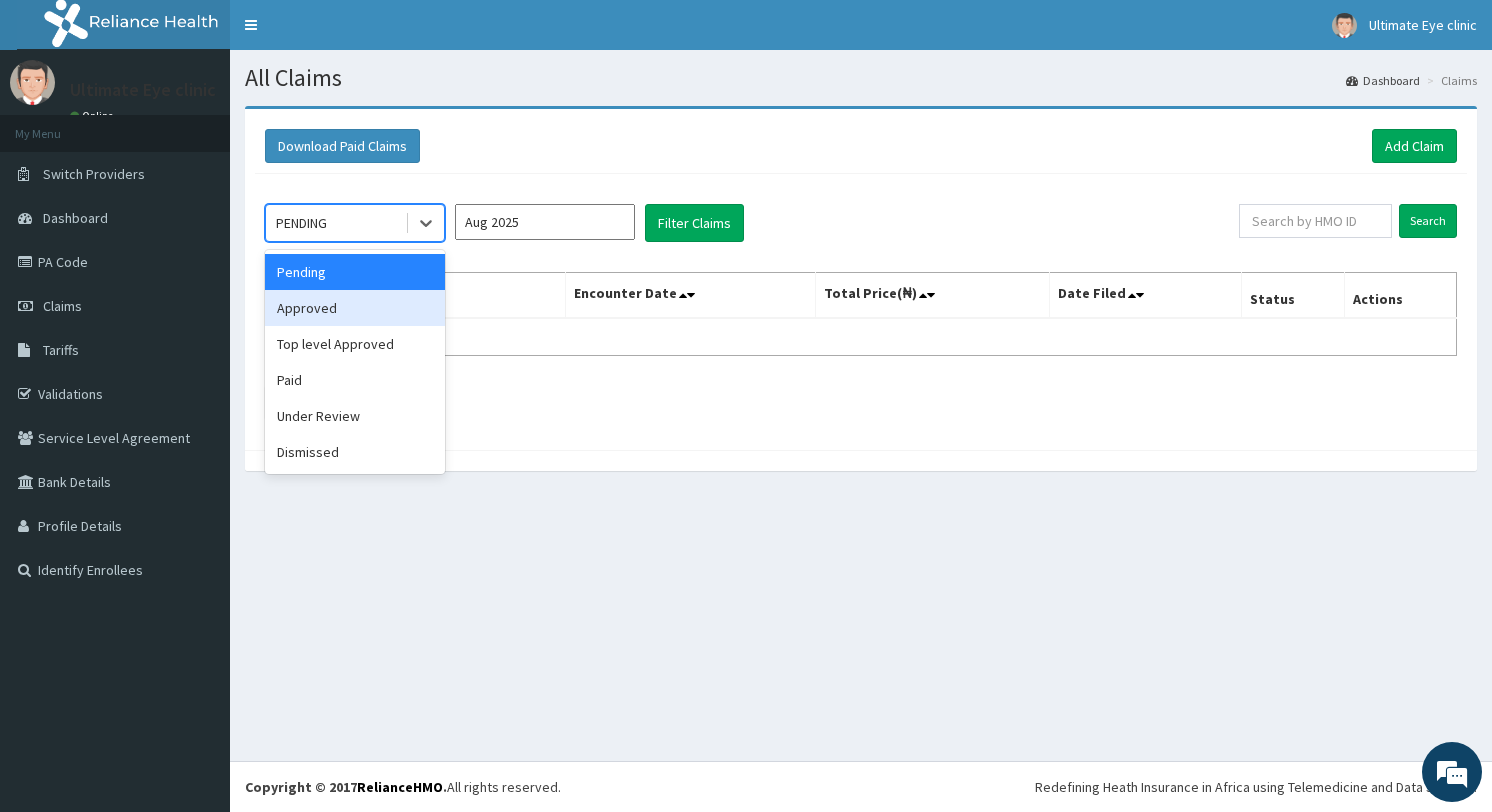 click on "Approved" at bounding box center [355, 308] 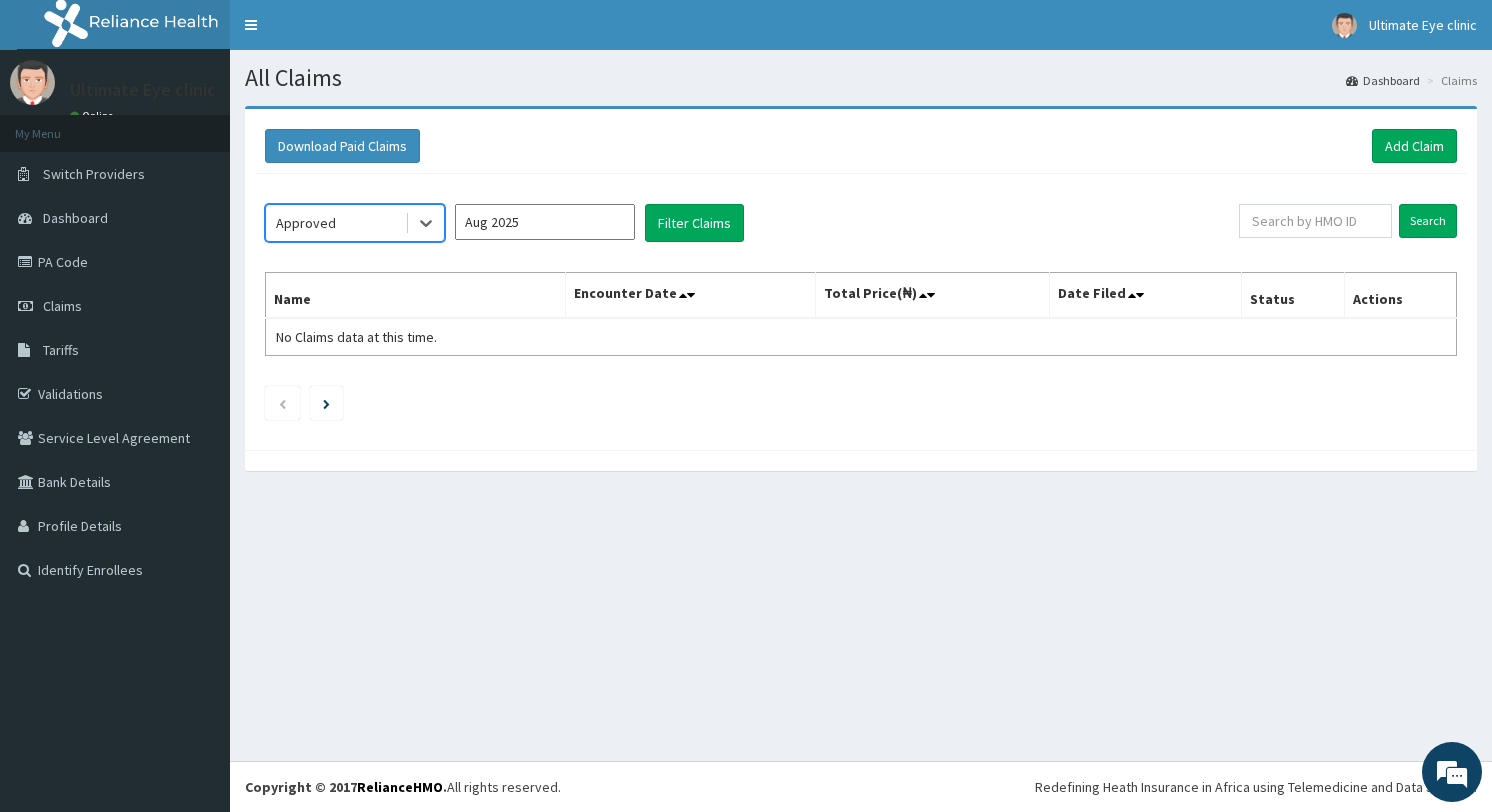 click on "Aug 2025" at bounding box center (545, 222) 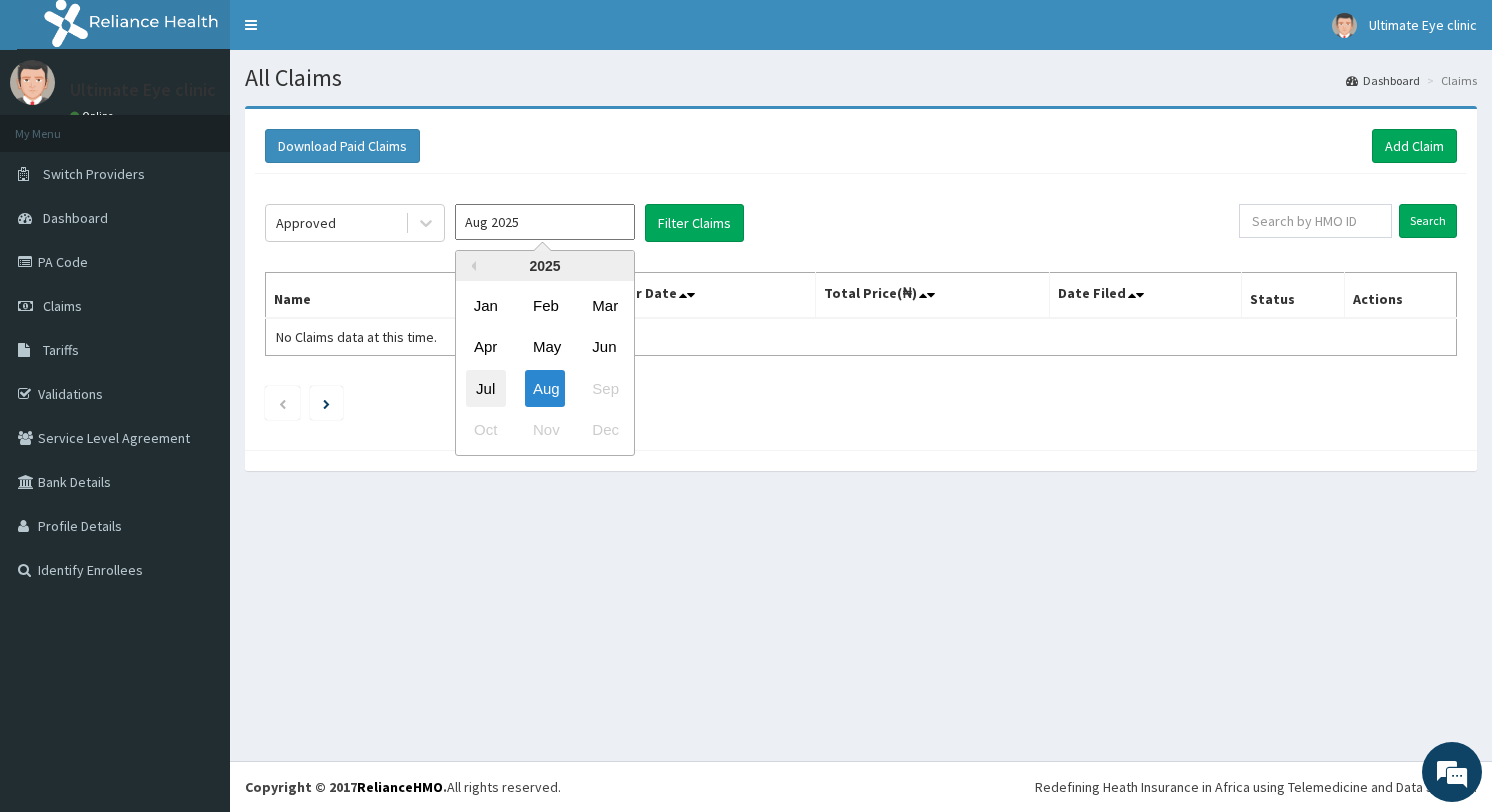 click on "Jul" at bounding box center [486, 388] 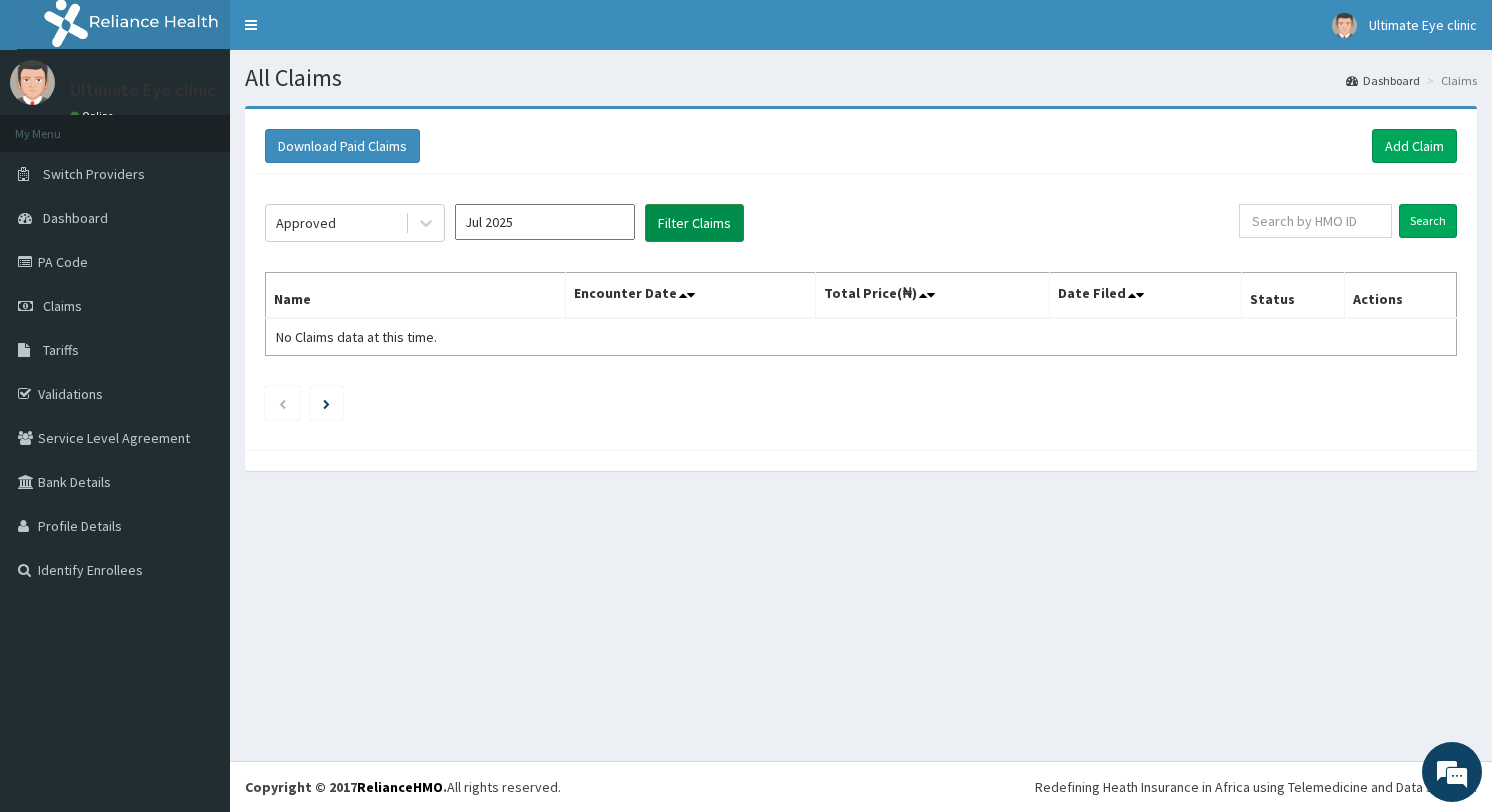 scroll, scrollTop: 0, scrollLeft: 0, axis: both 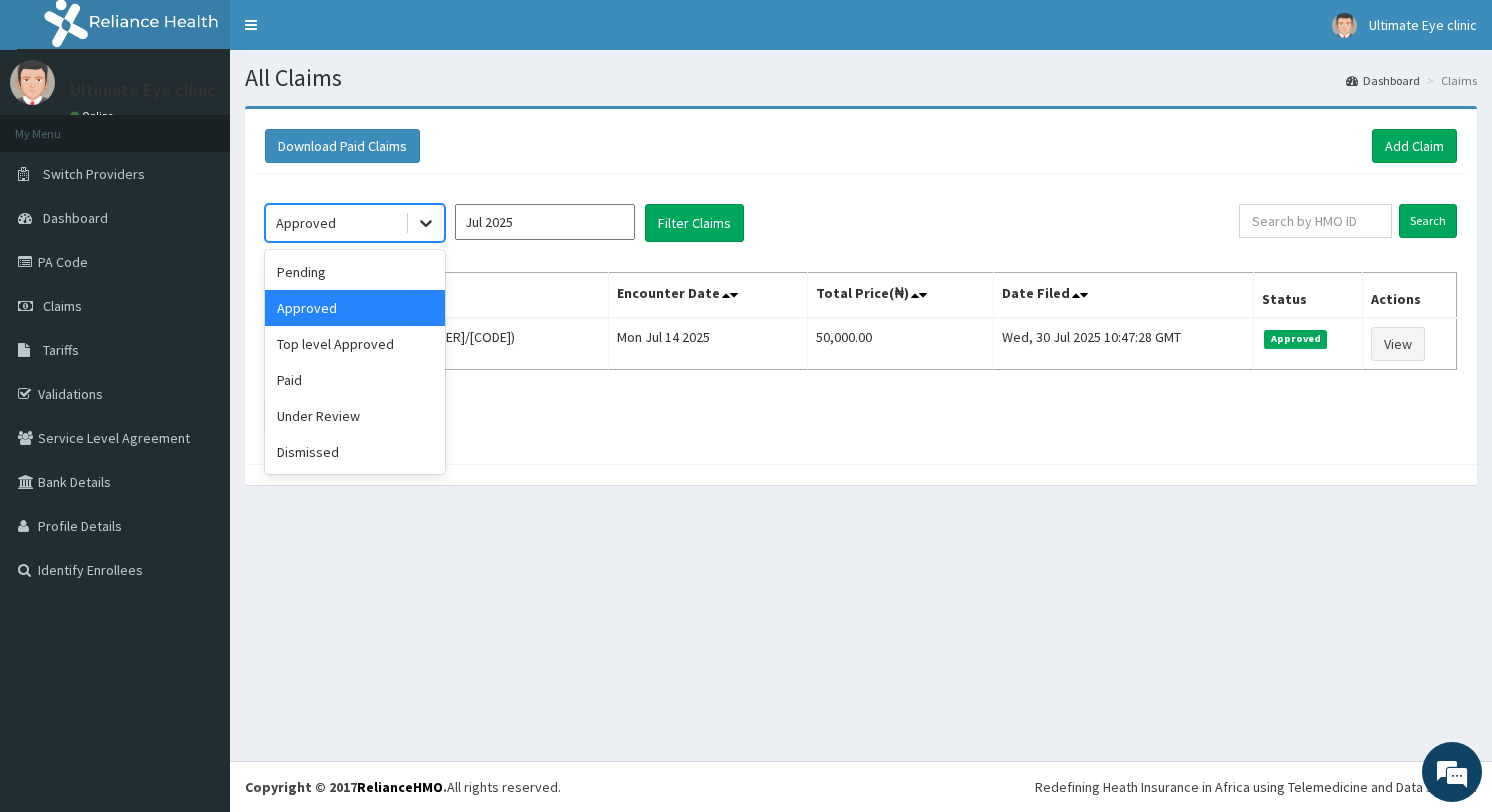 click at bounding box center (426, 223) 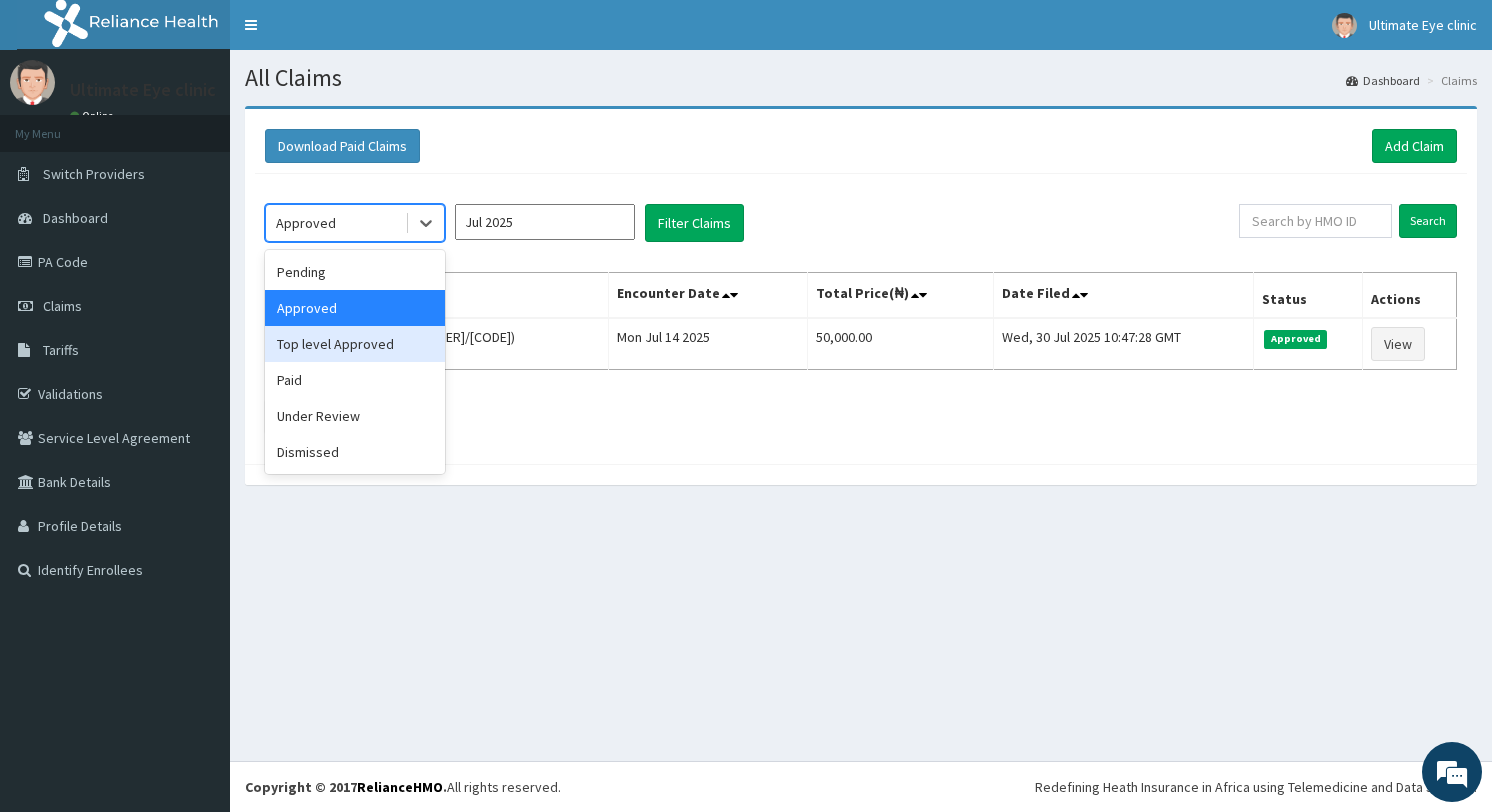 click on "Top level Approved" at bounding box center [355, 344] 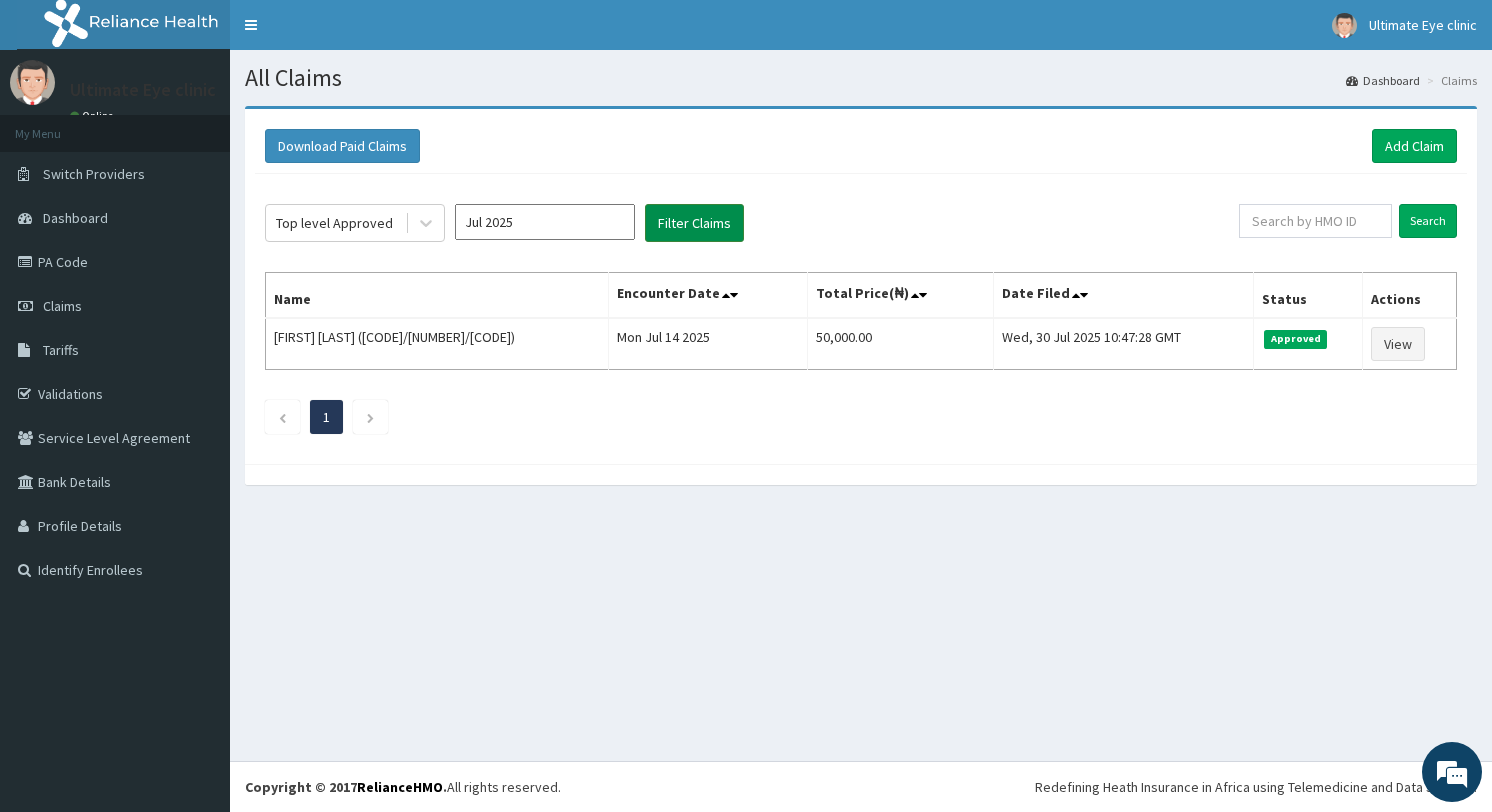 click on "Filter Claims" at bounding box center [694, 223] 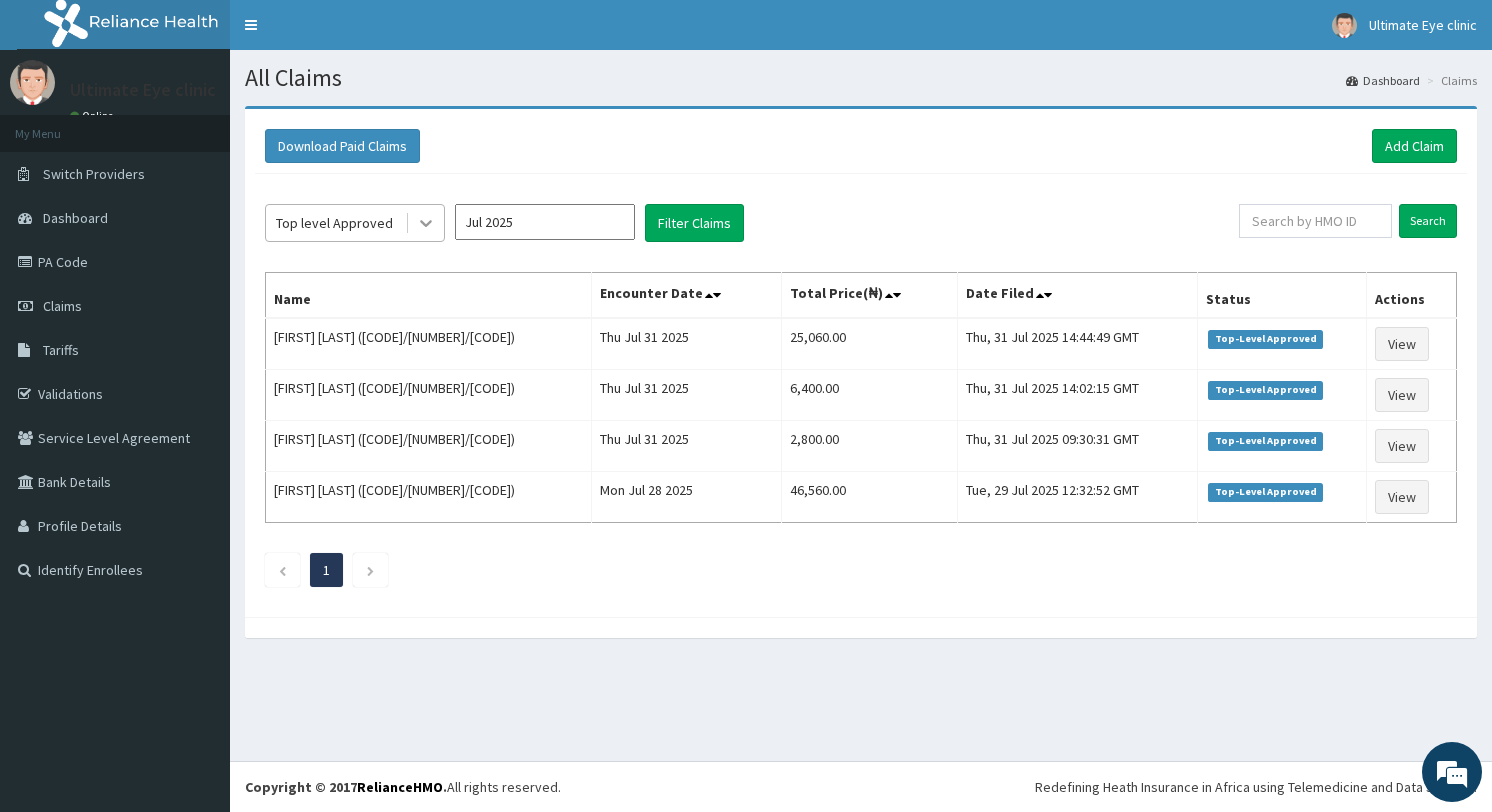 click at bounding box center [426, 223] 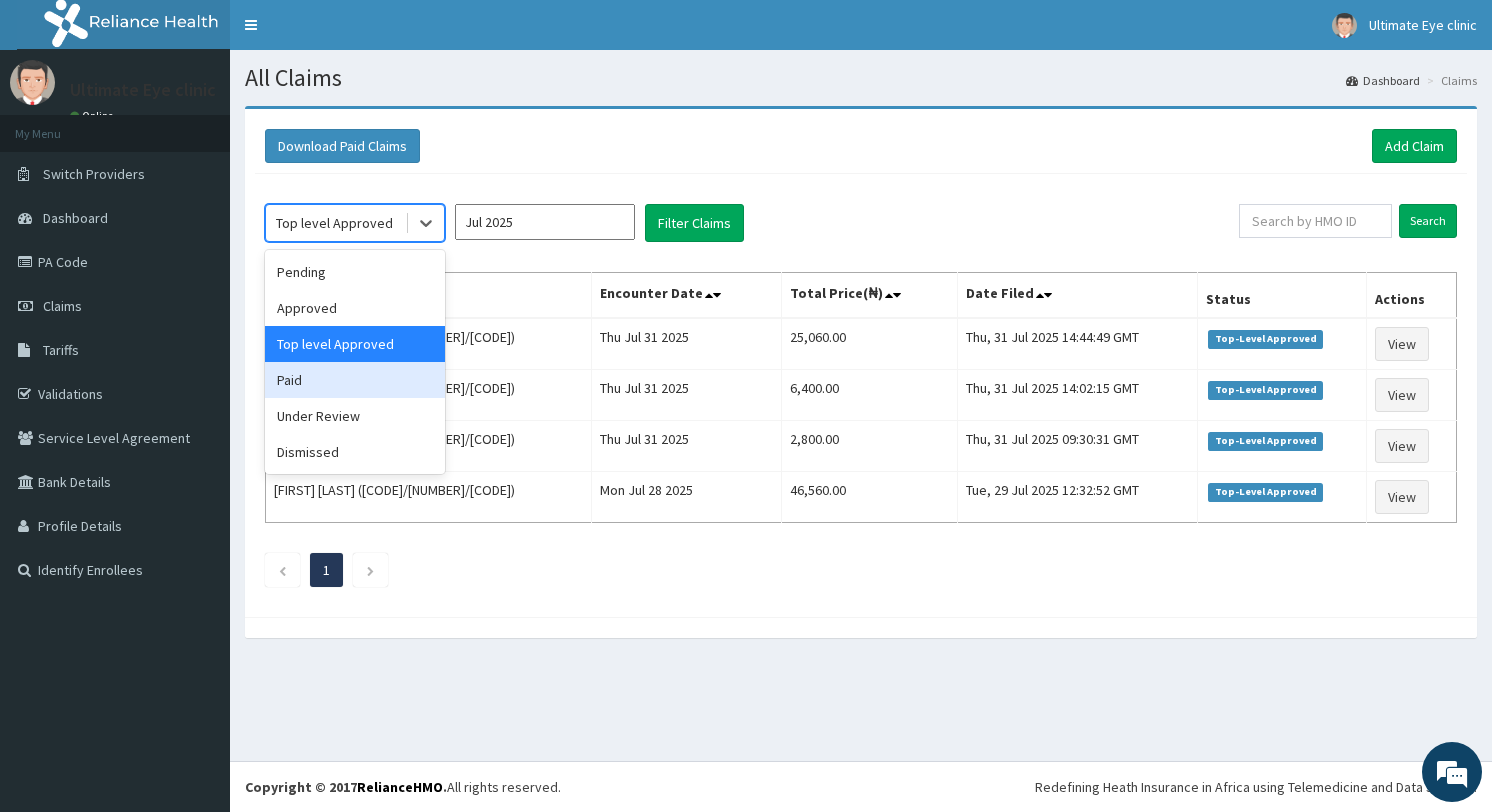 click on "Paid" at bounding box center [355, 380] 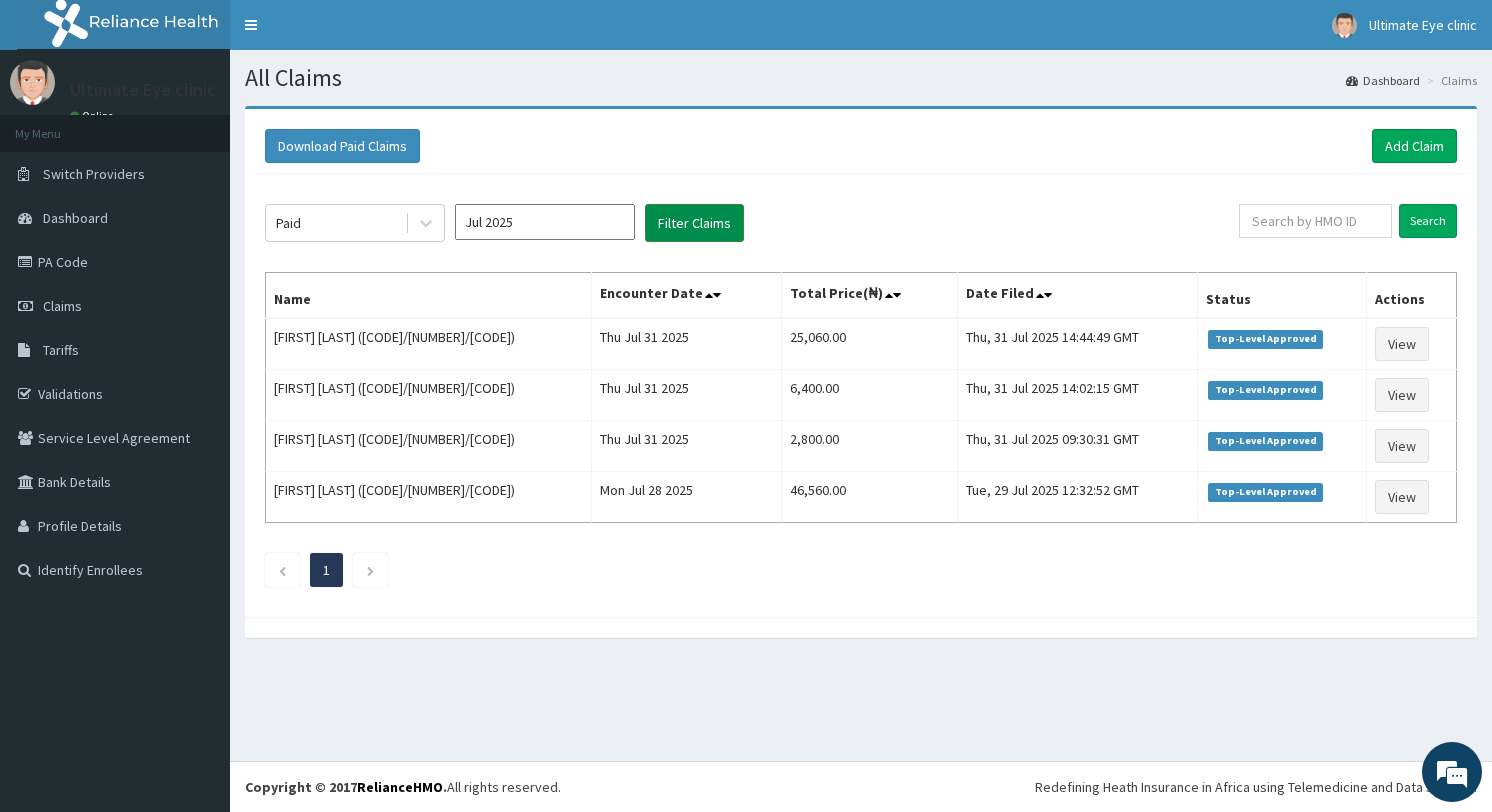 click on "Filter Claims" at bounding box center [694, 223] 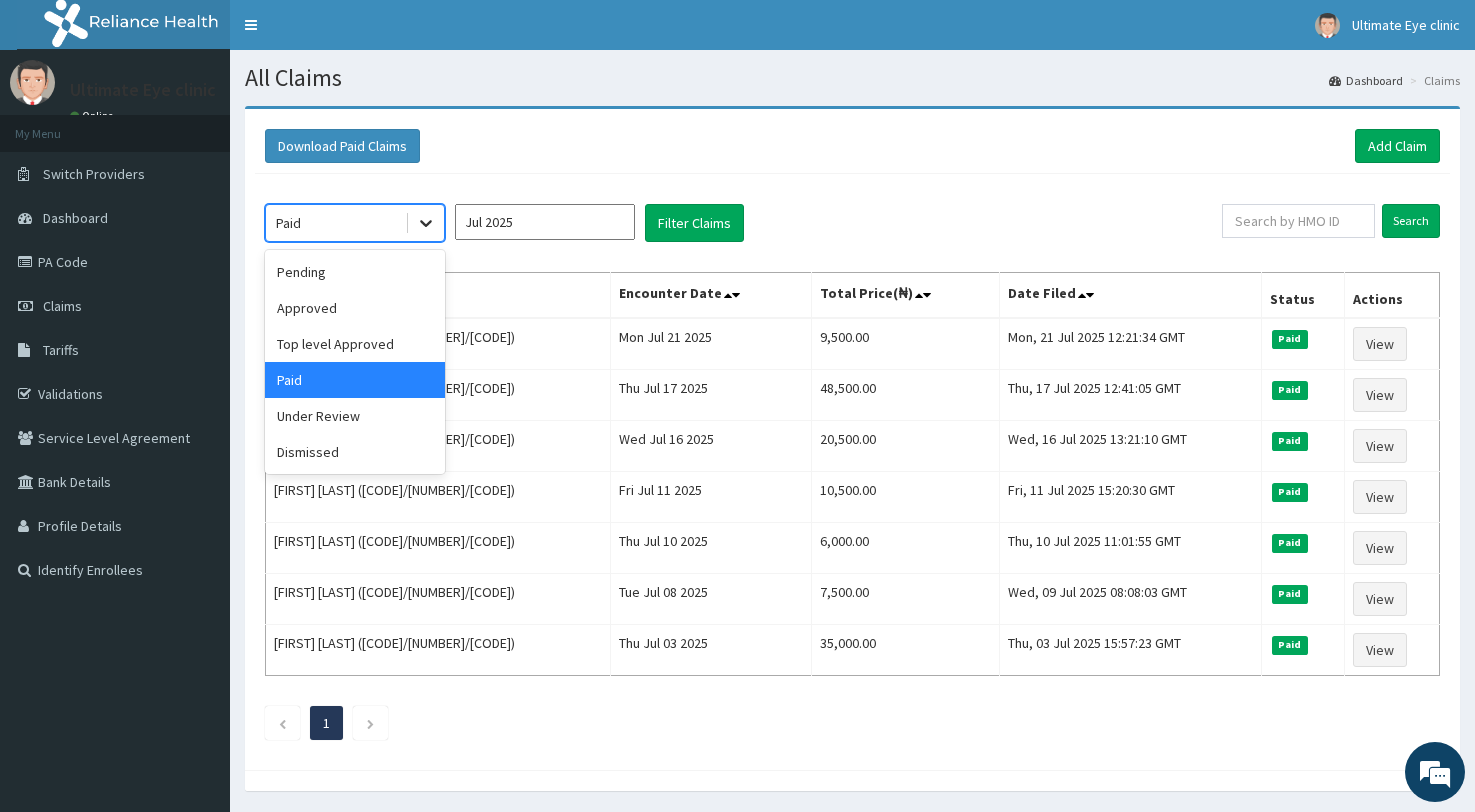 click 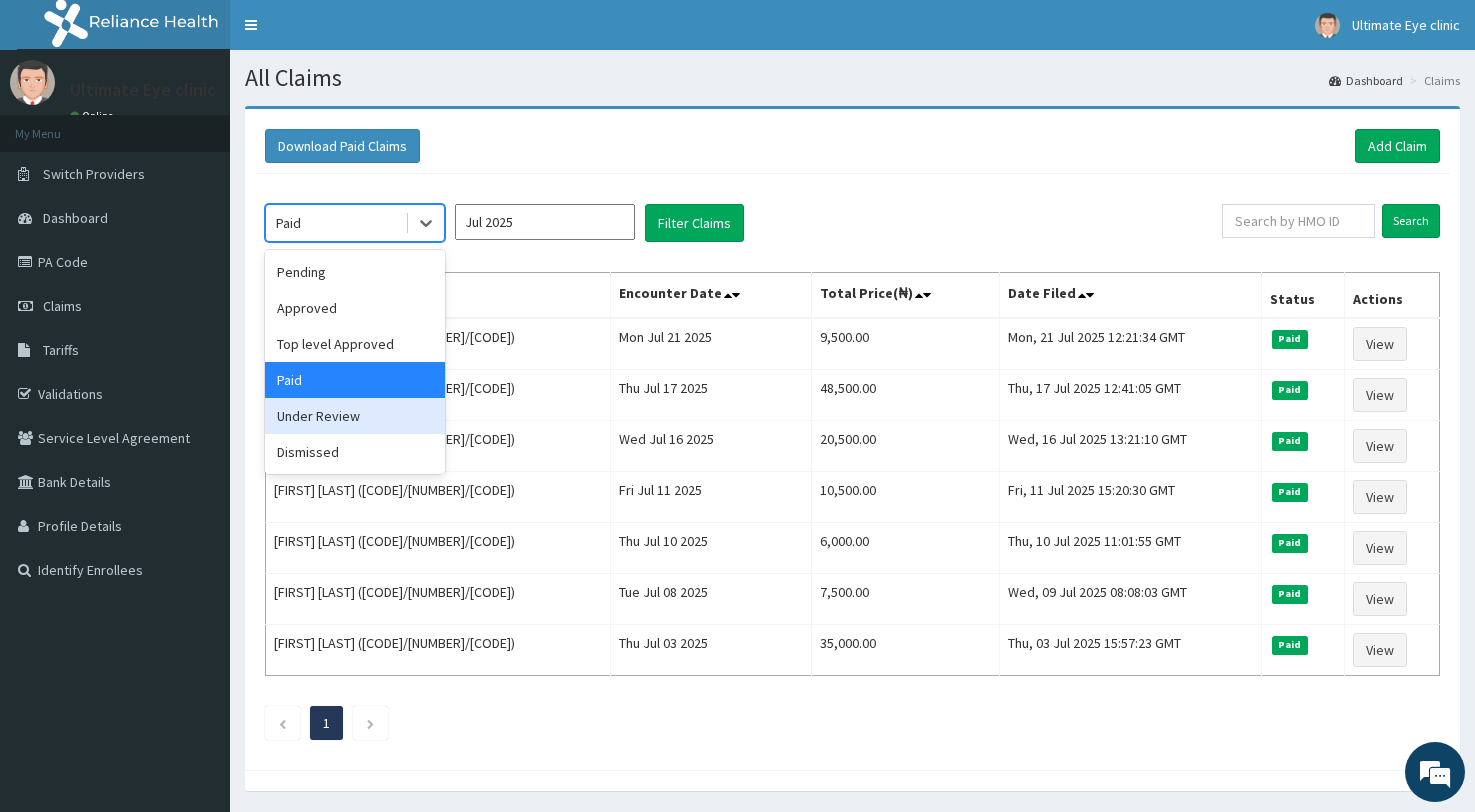 click on "Under Review" at bounding box center (355, 416) 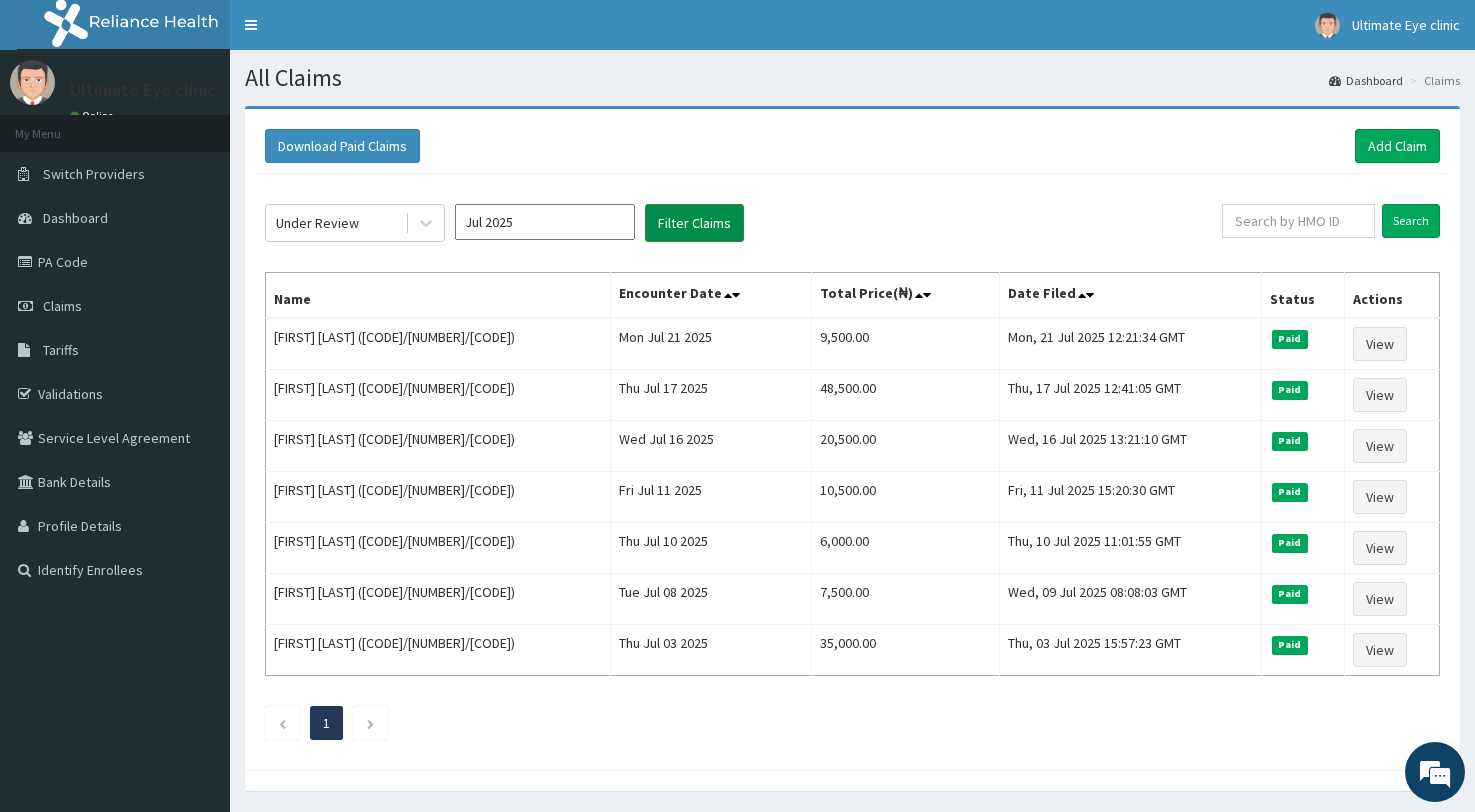 click on "Filter Claims" at bounding box center [694, 223] 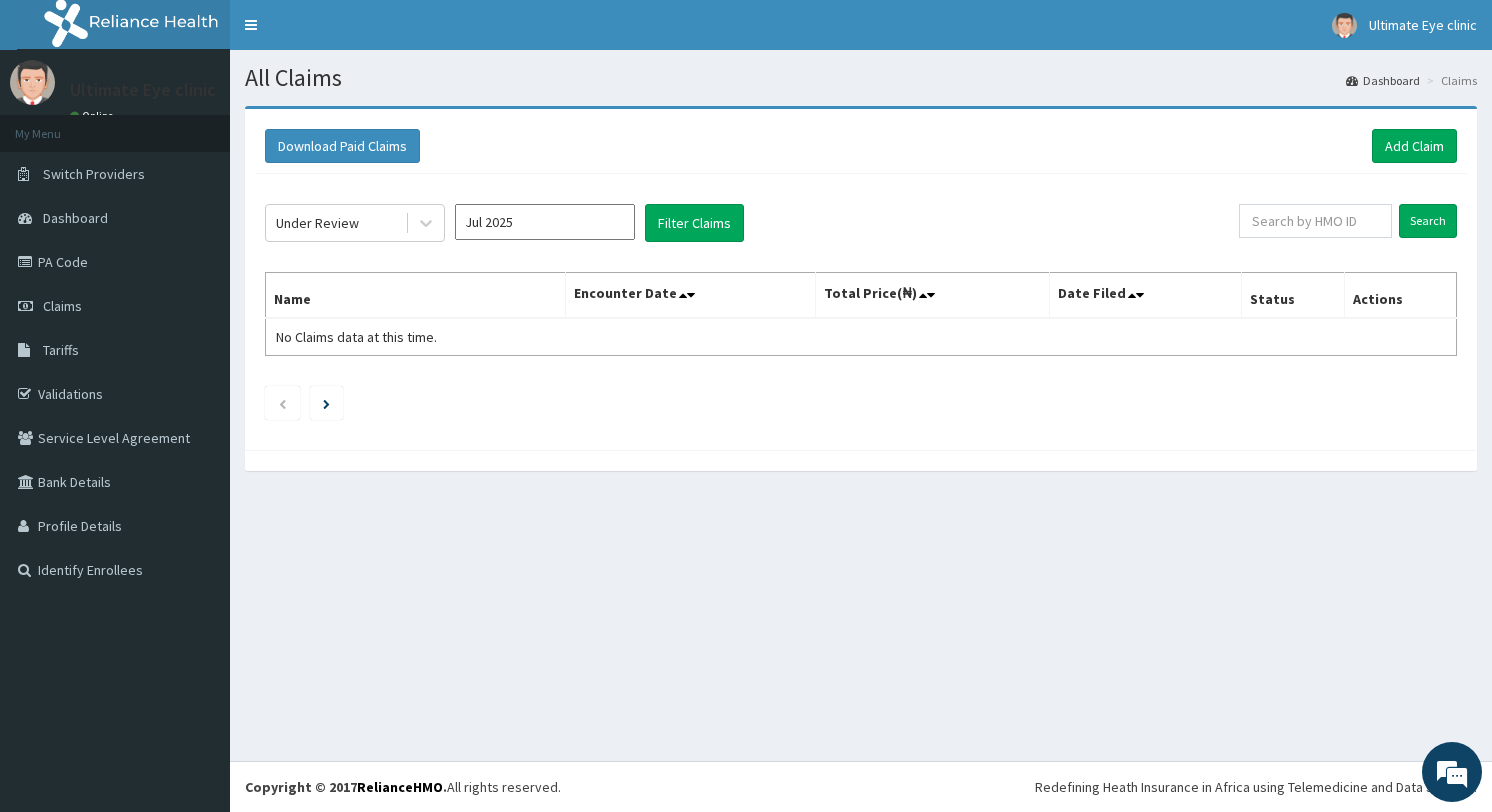 click on "Jul 2025" at bounding box center [545, 222] 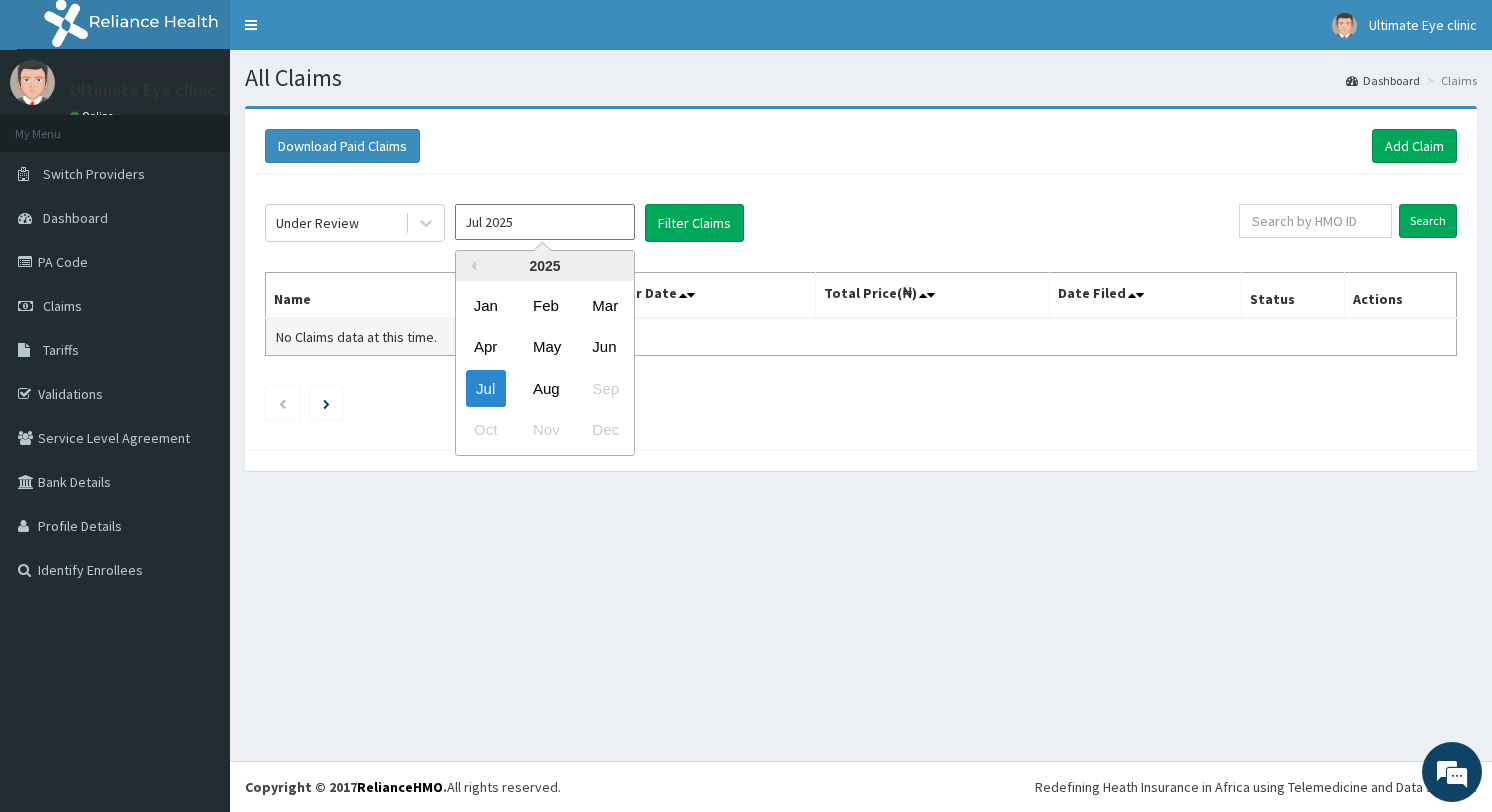 drag, startPoint x: 549, startPoint y: 386, endPoint x: 571, endPoint y: 326, distance: 63.90618 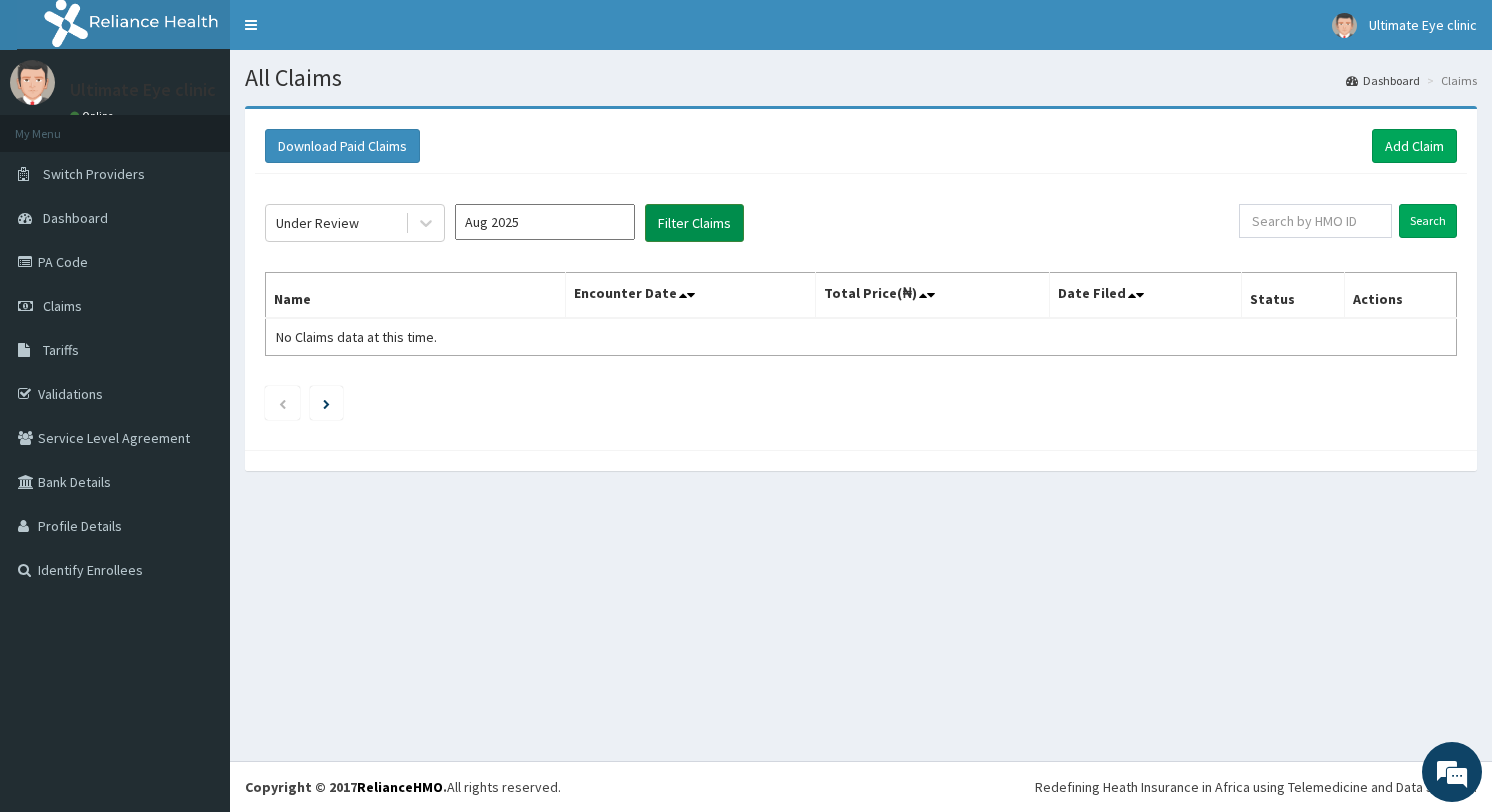 click on "Filter Claims" at bounding box center (694, 223) 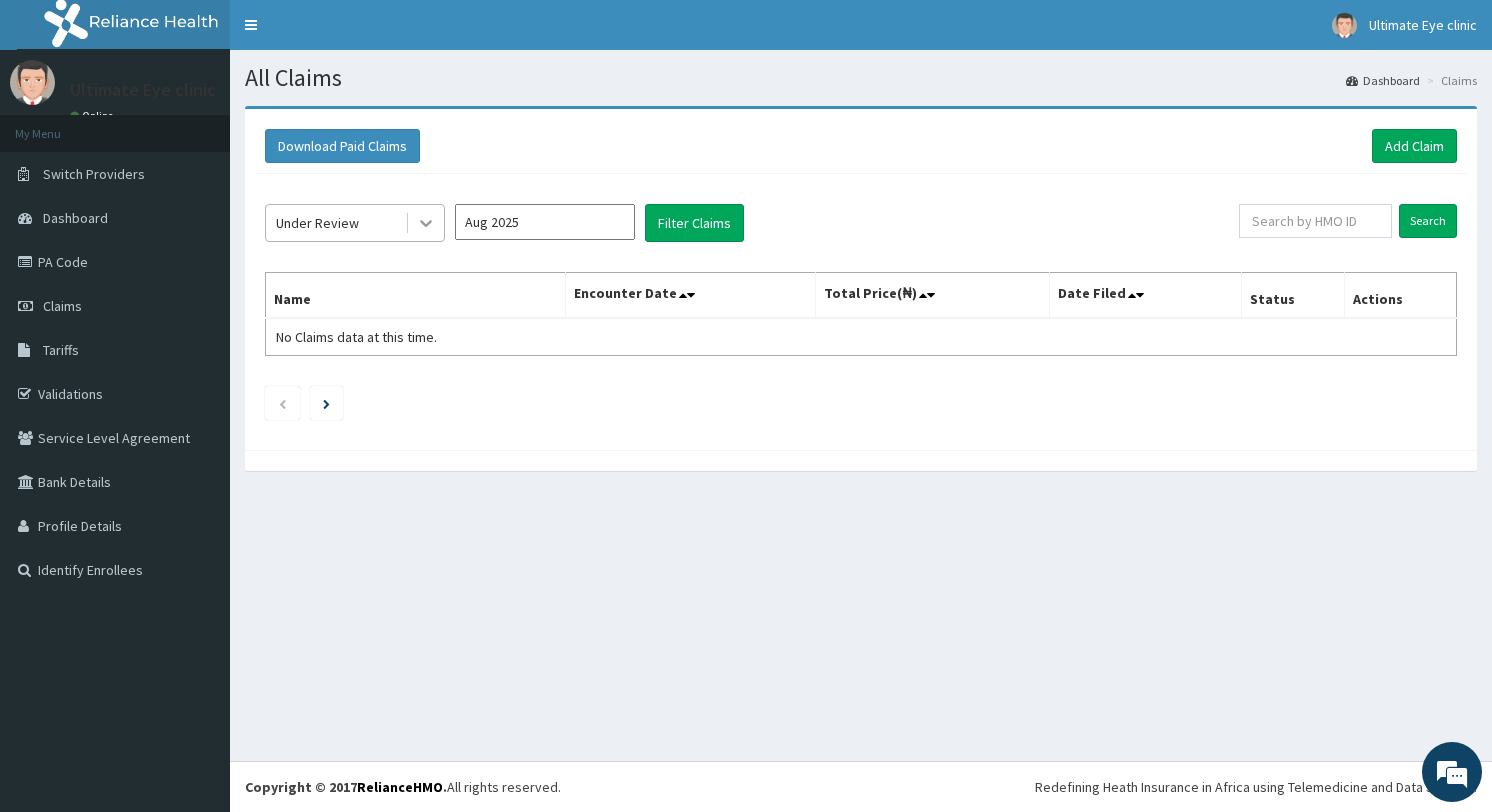 click 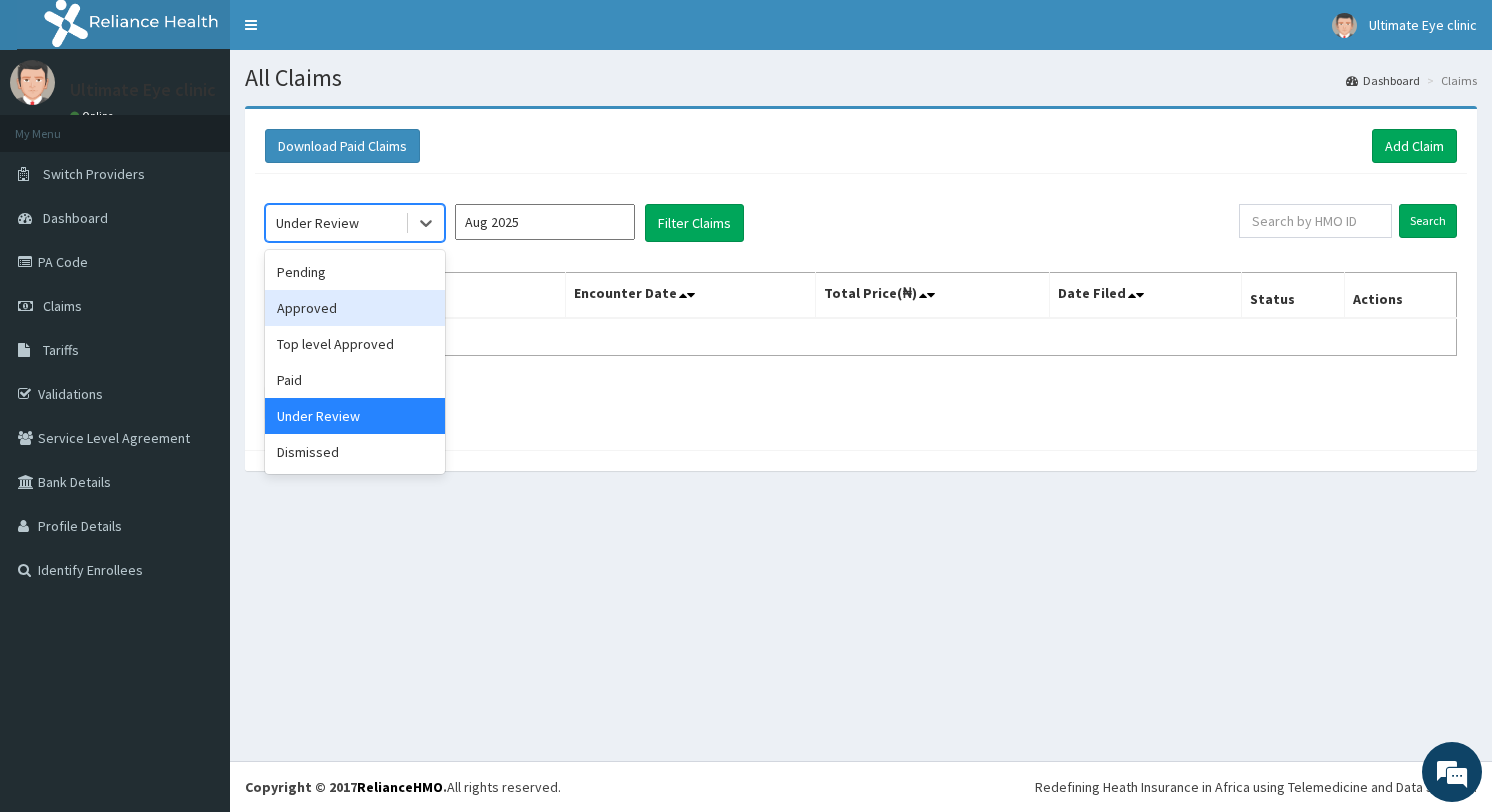 click on "Approved" at bounding box center [355, 308] 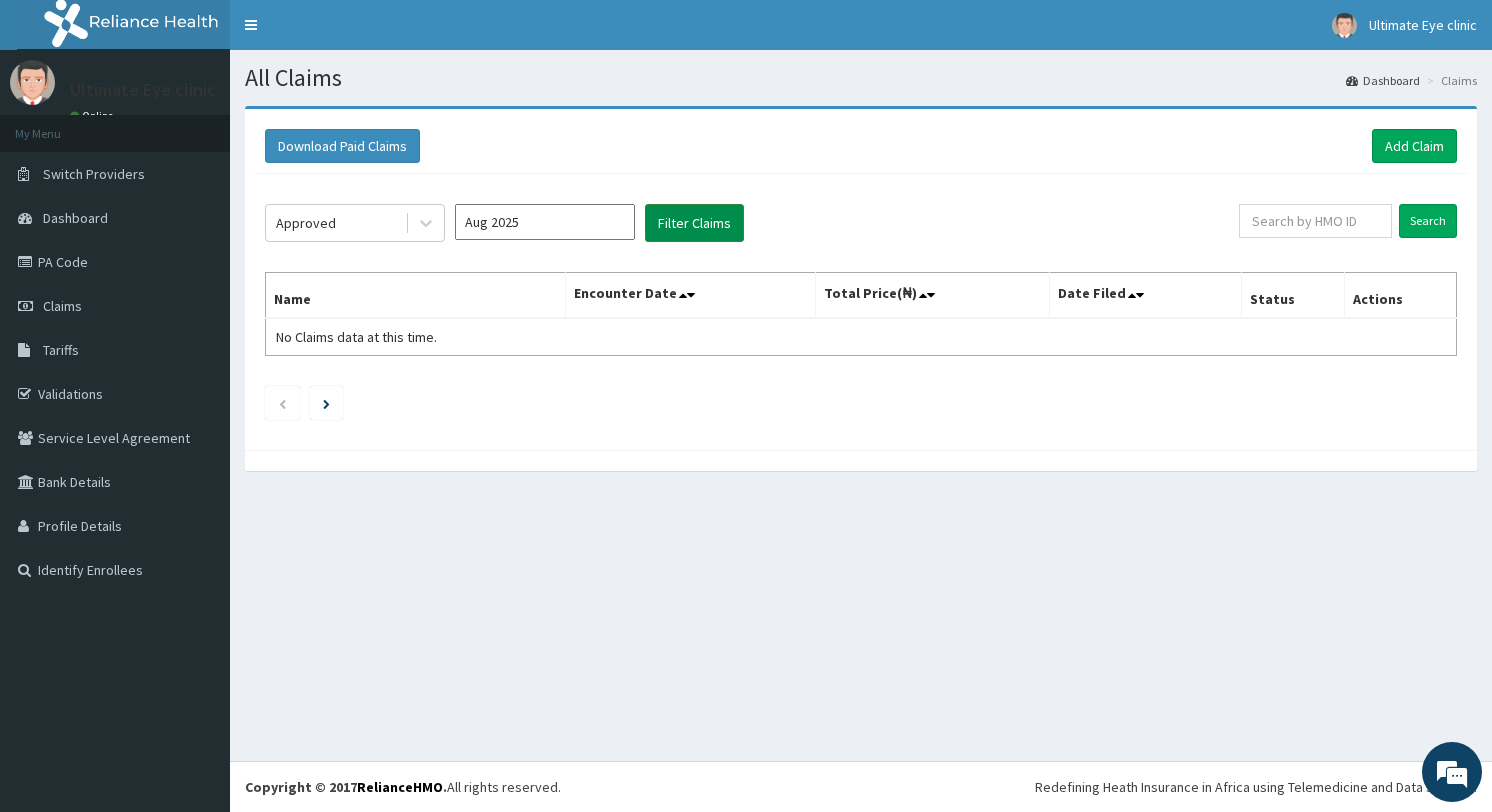 click on "Filter Claims" at bounding box center (694, 223) 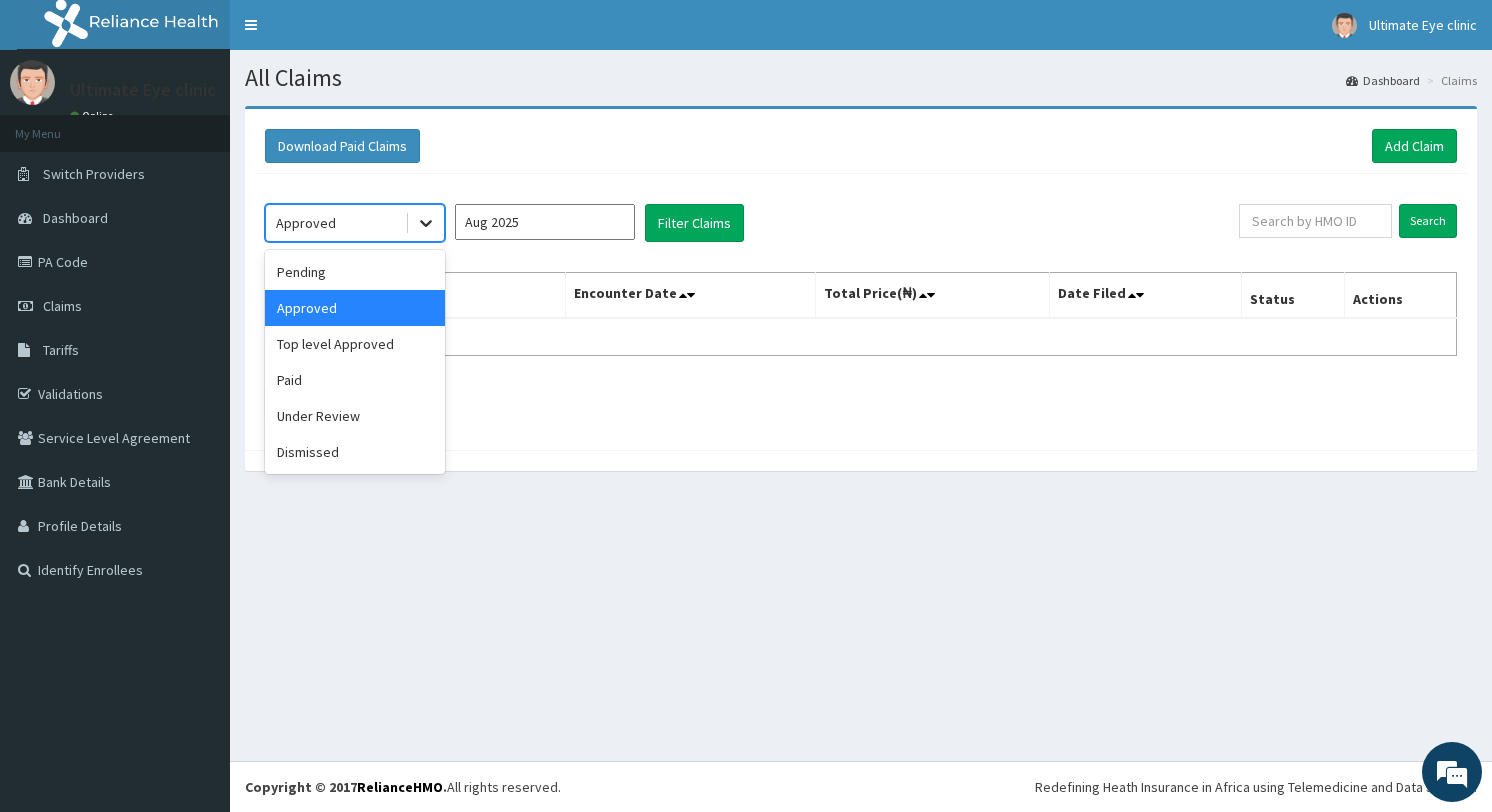 click 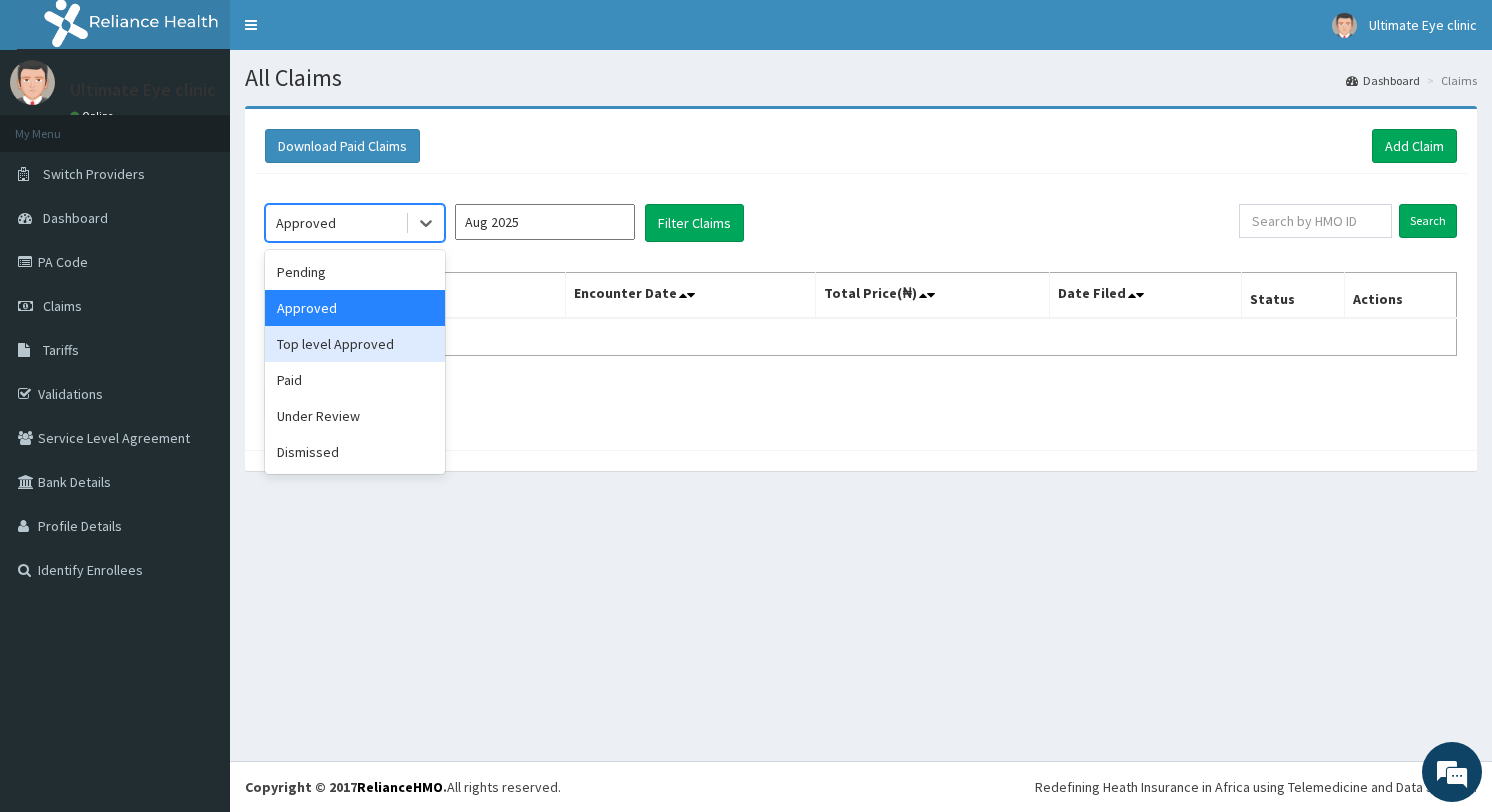 click on "Top level Approved" at bounding box center (355, 344) 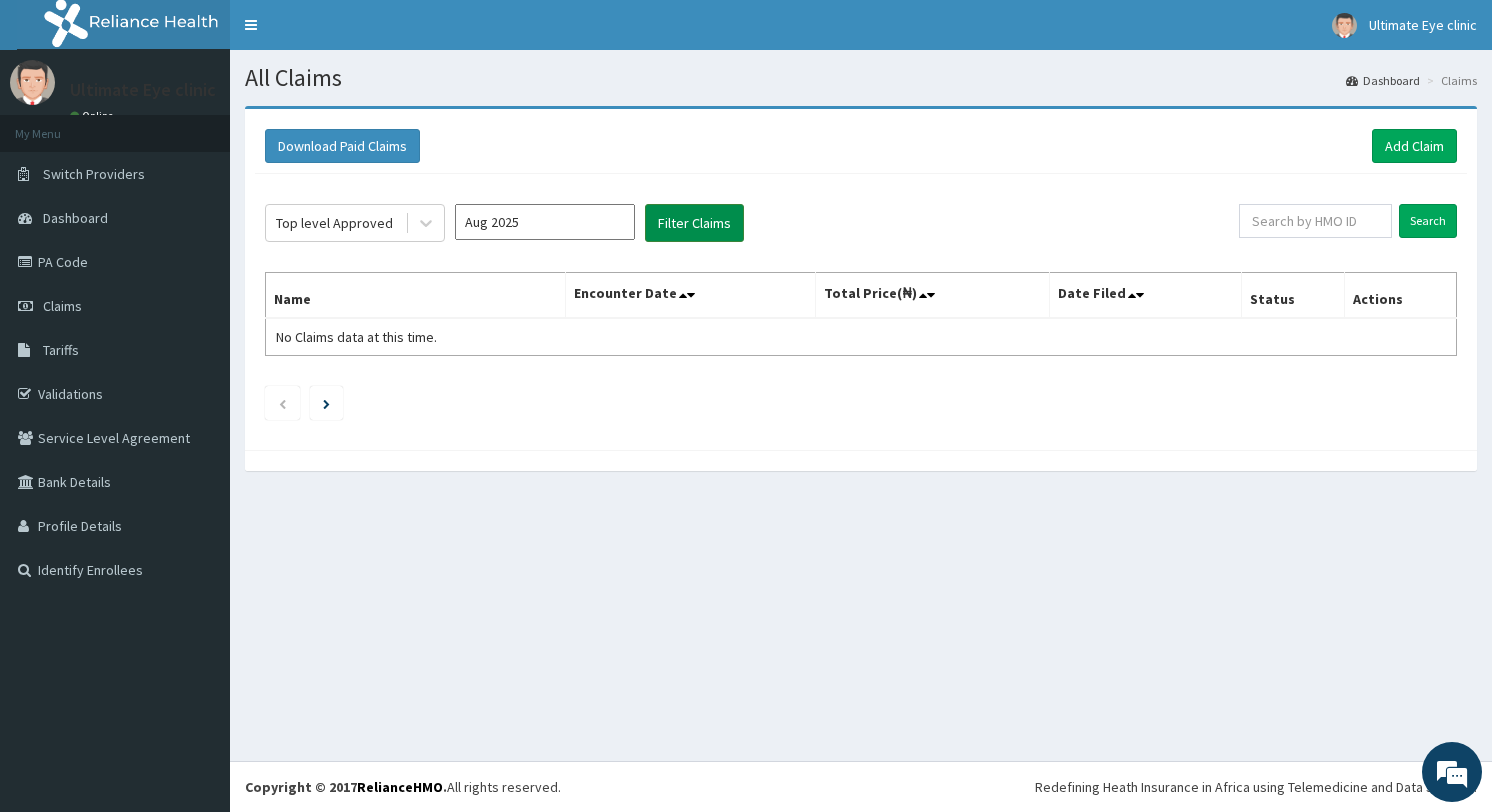 click on "Filter Claims" at bounding box center [694, 223] 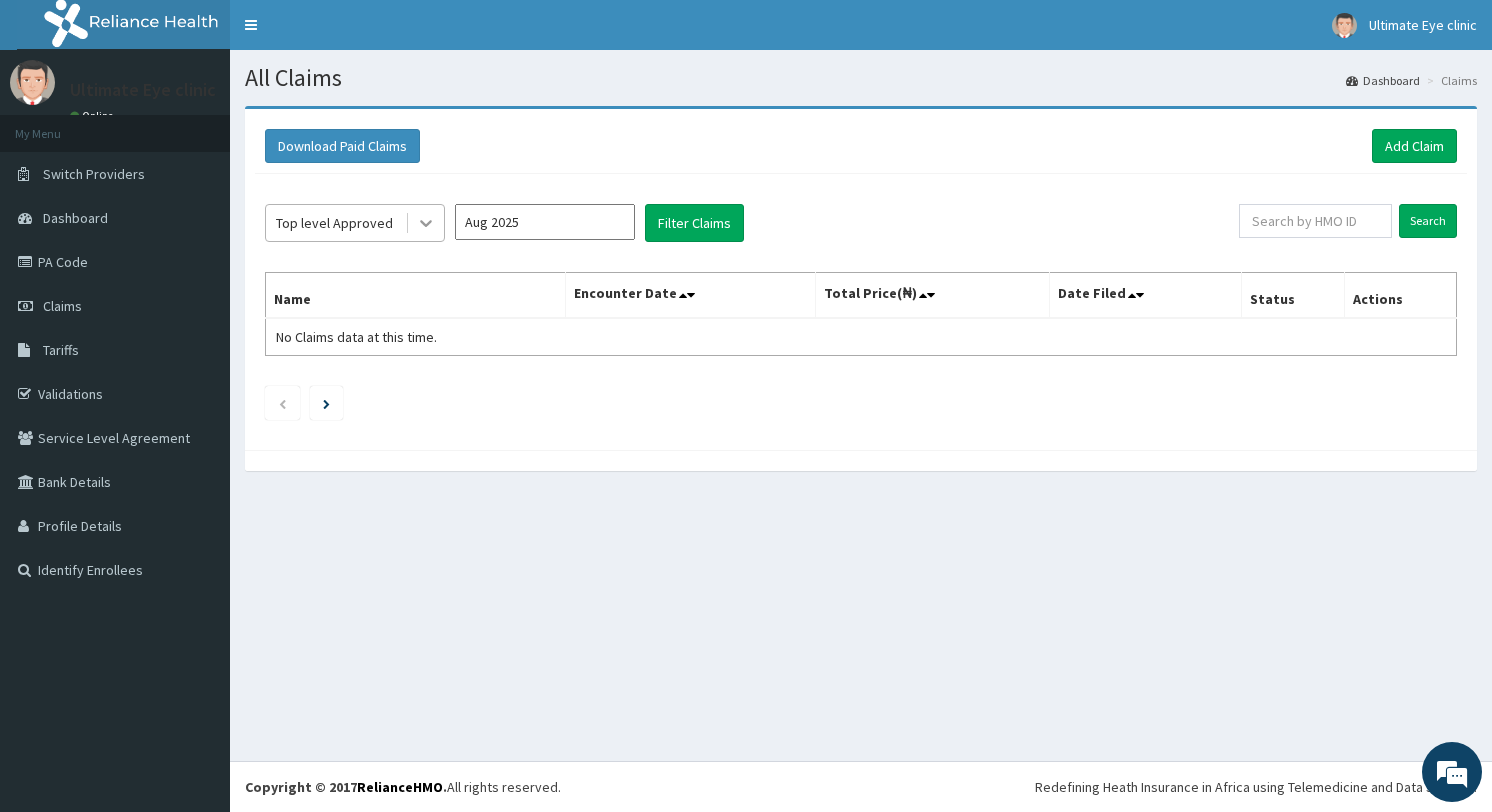 click 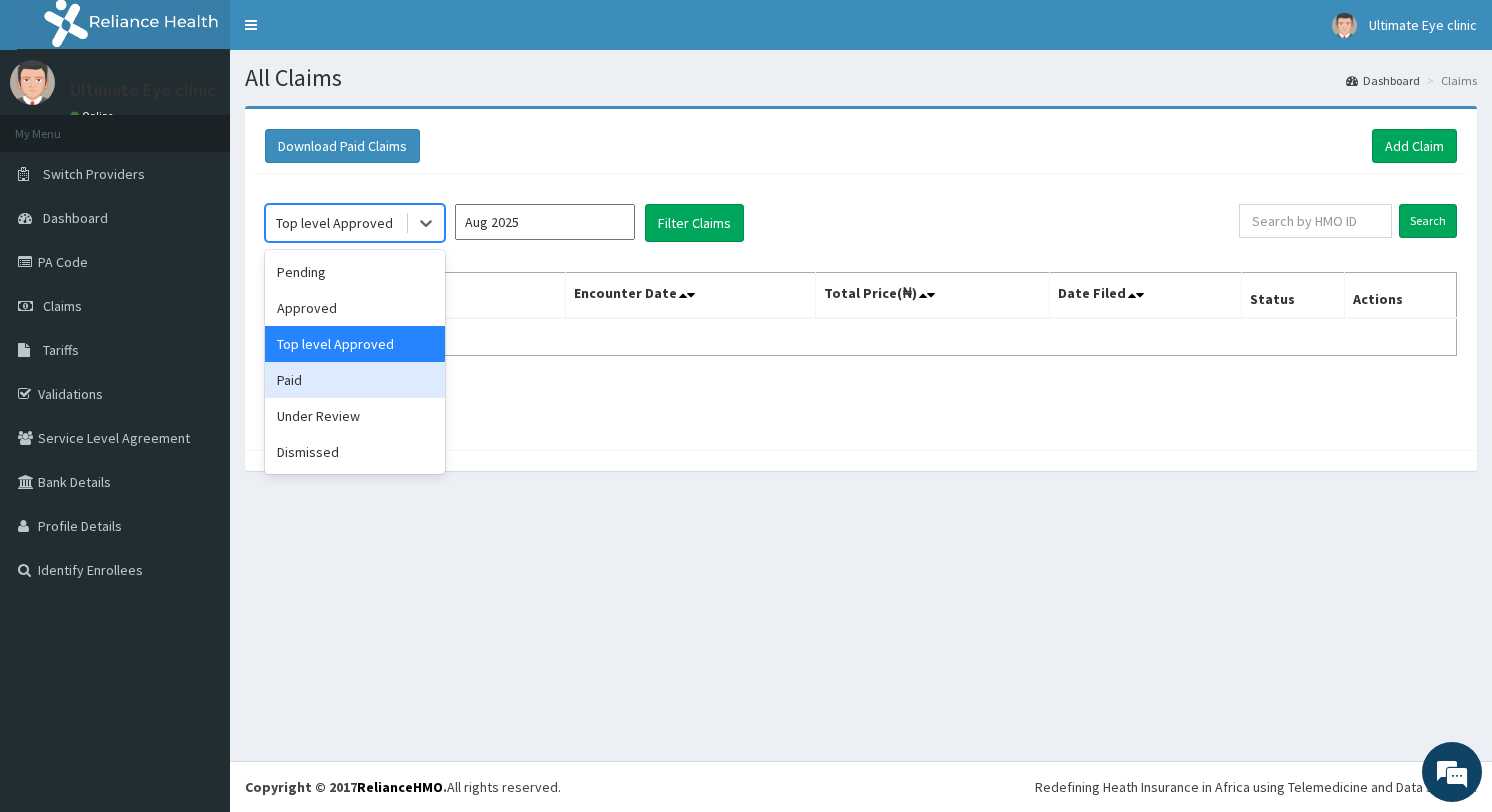 click on "Paid" at bounding box center [355, 380] 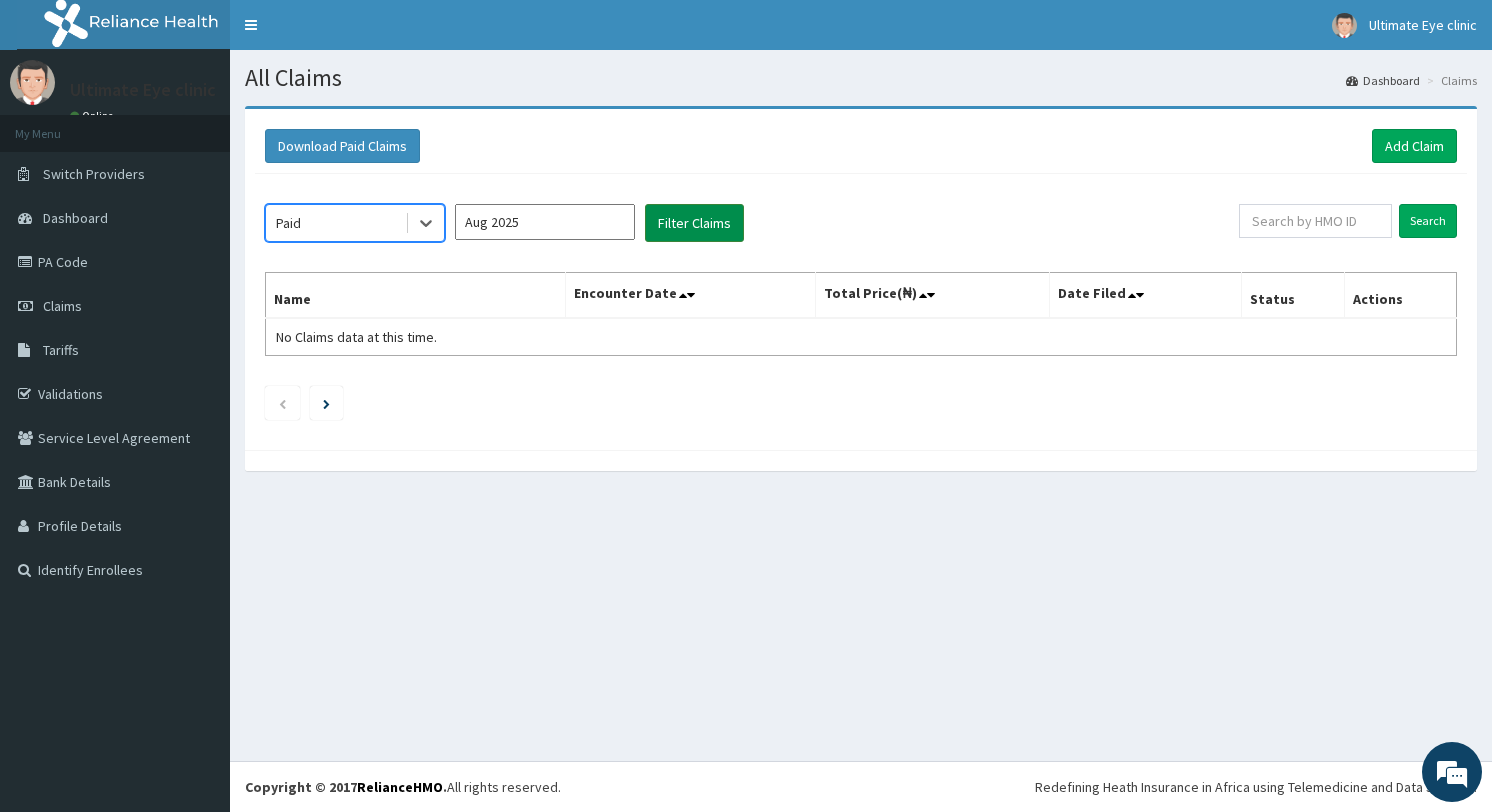 click on "Filter Claims" at bounding box center (694, 223) 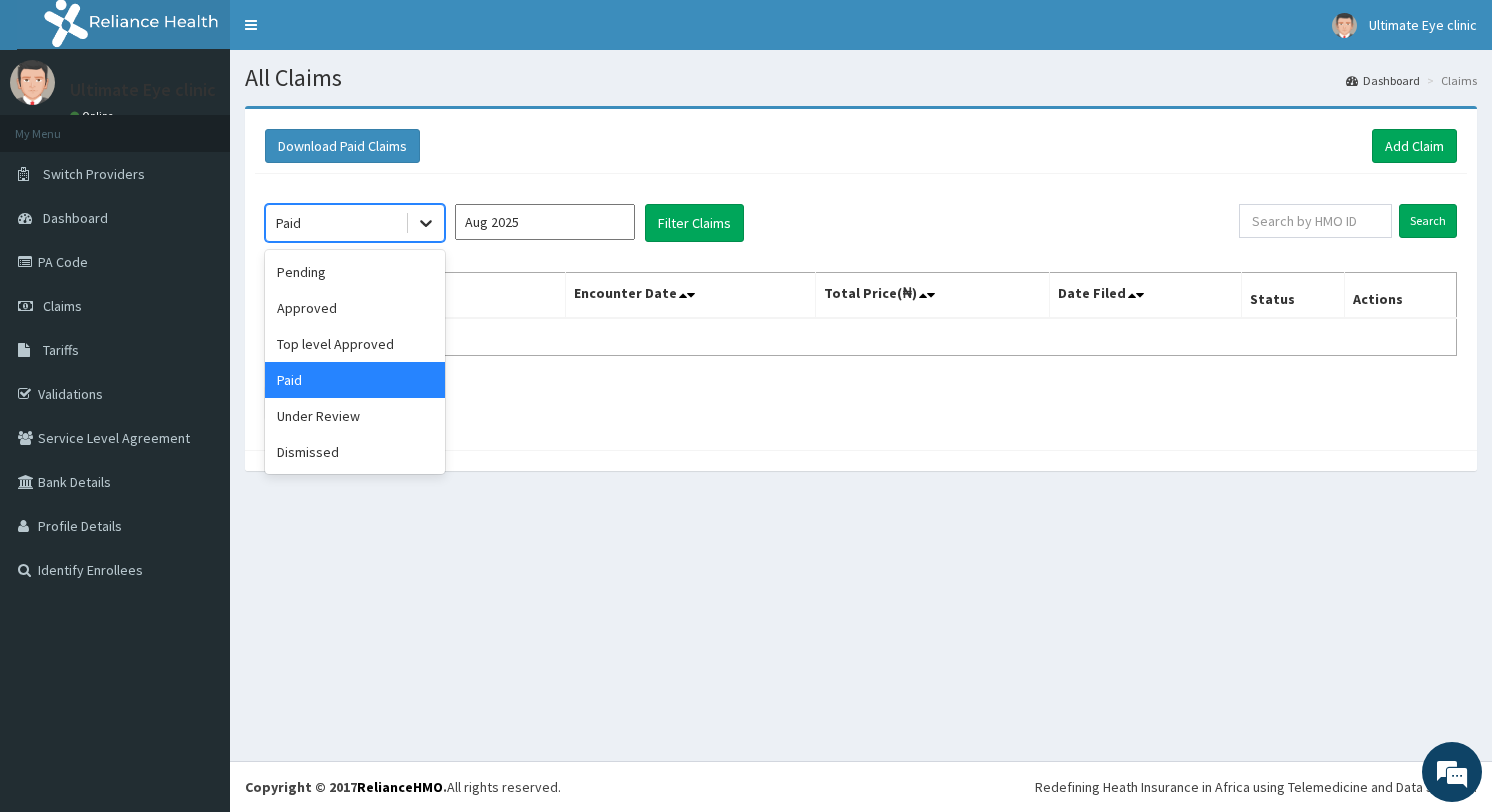 click 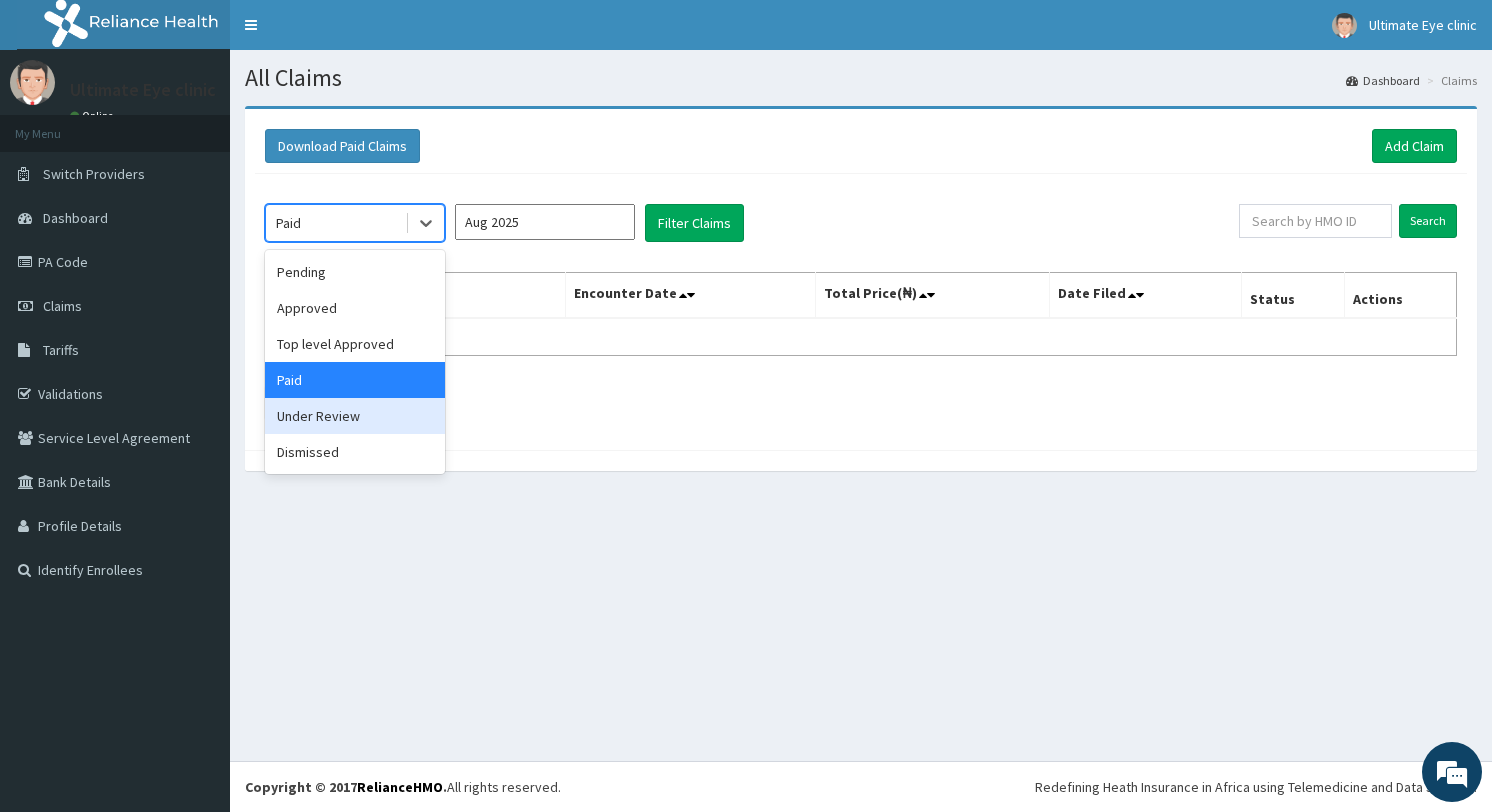 click on "Under Review" at bounding box center [355, 416] 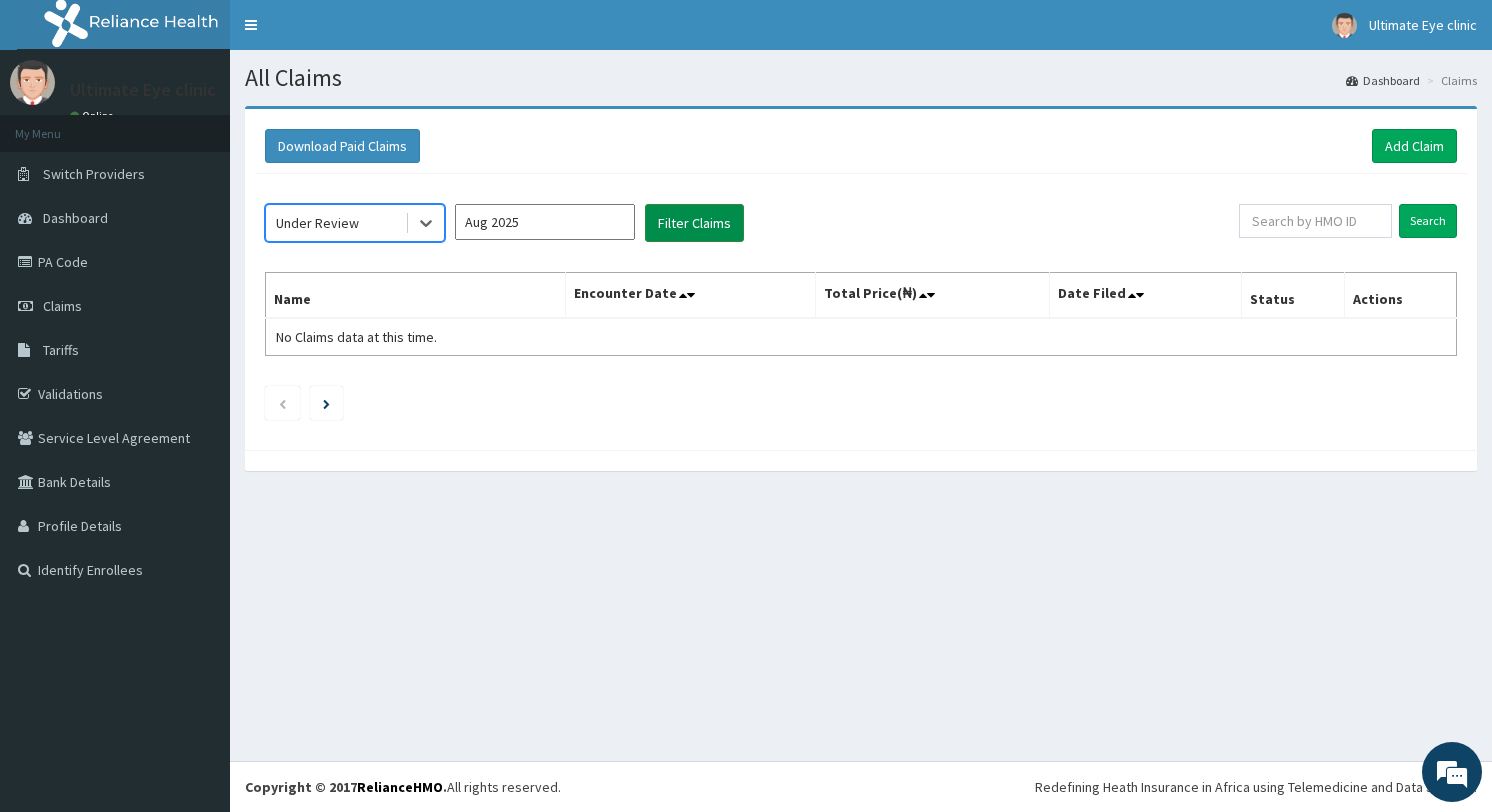 click on "Filter Claims" at bounding box center (694, 223) 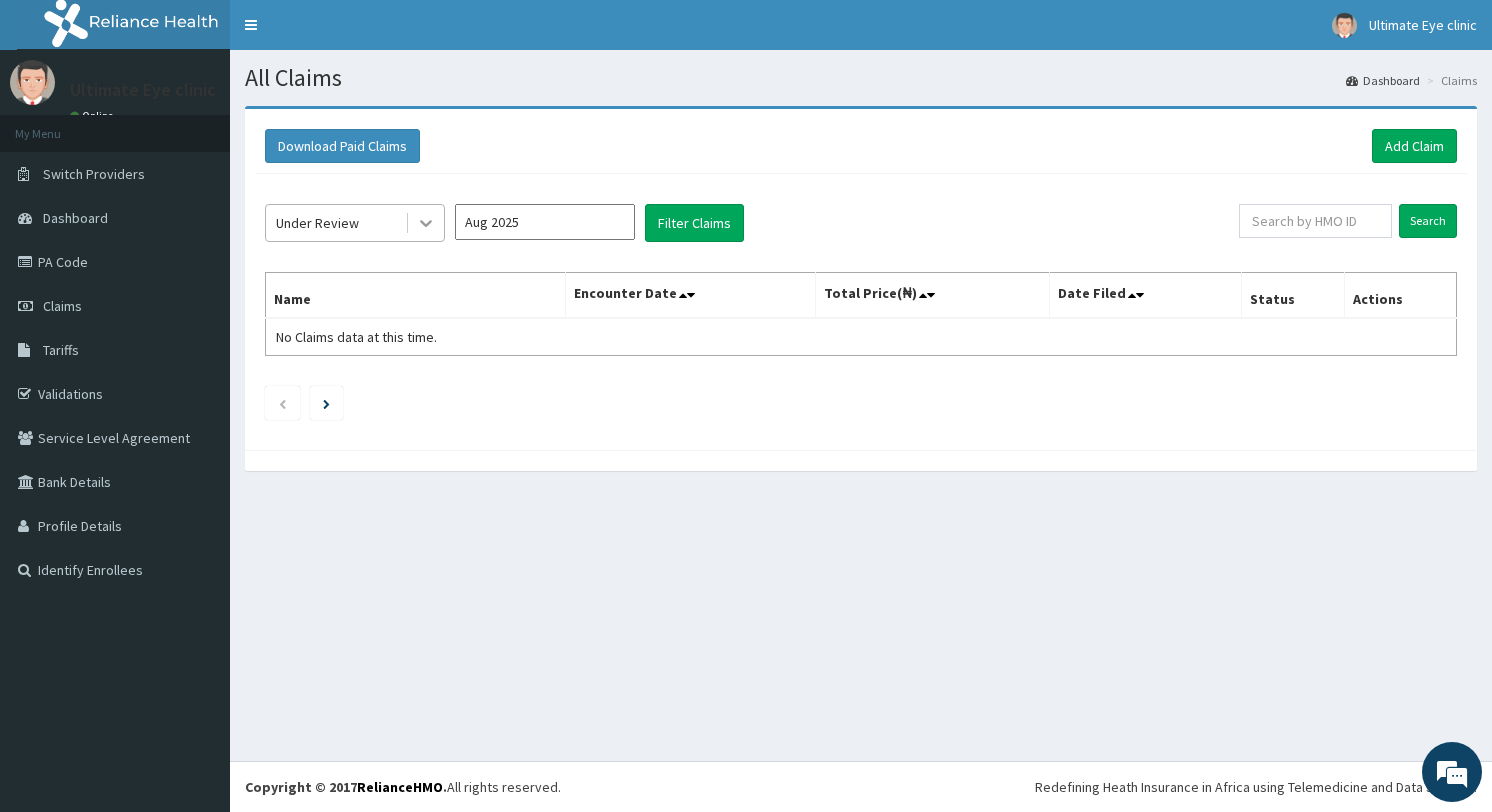 click 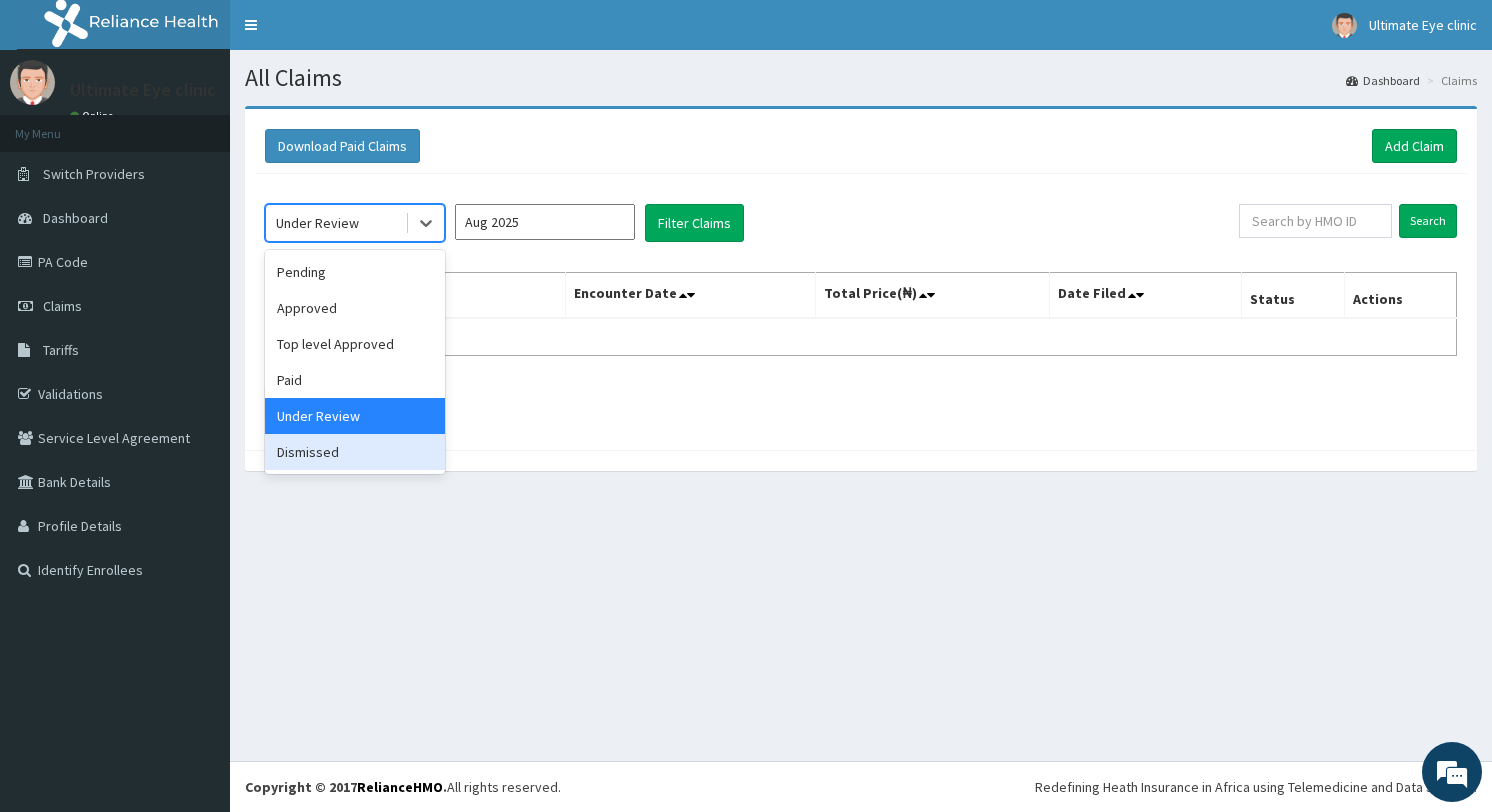drag, startPoint x: 322, startPoint y: 450, endPoint x: 347, endPoint y: 434, distance: 29.681644 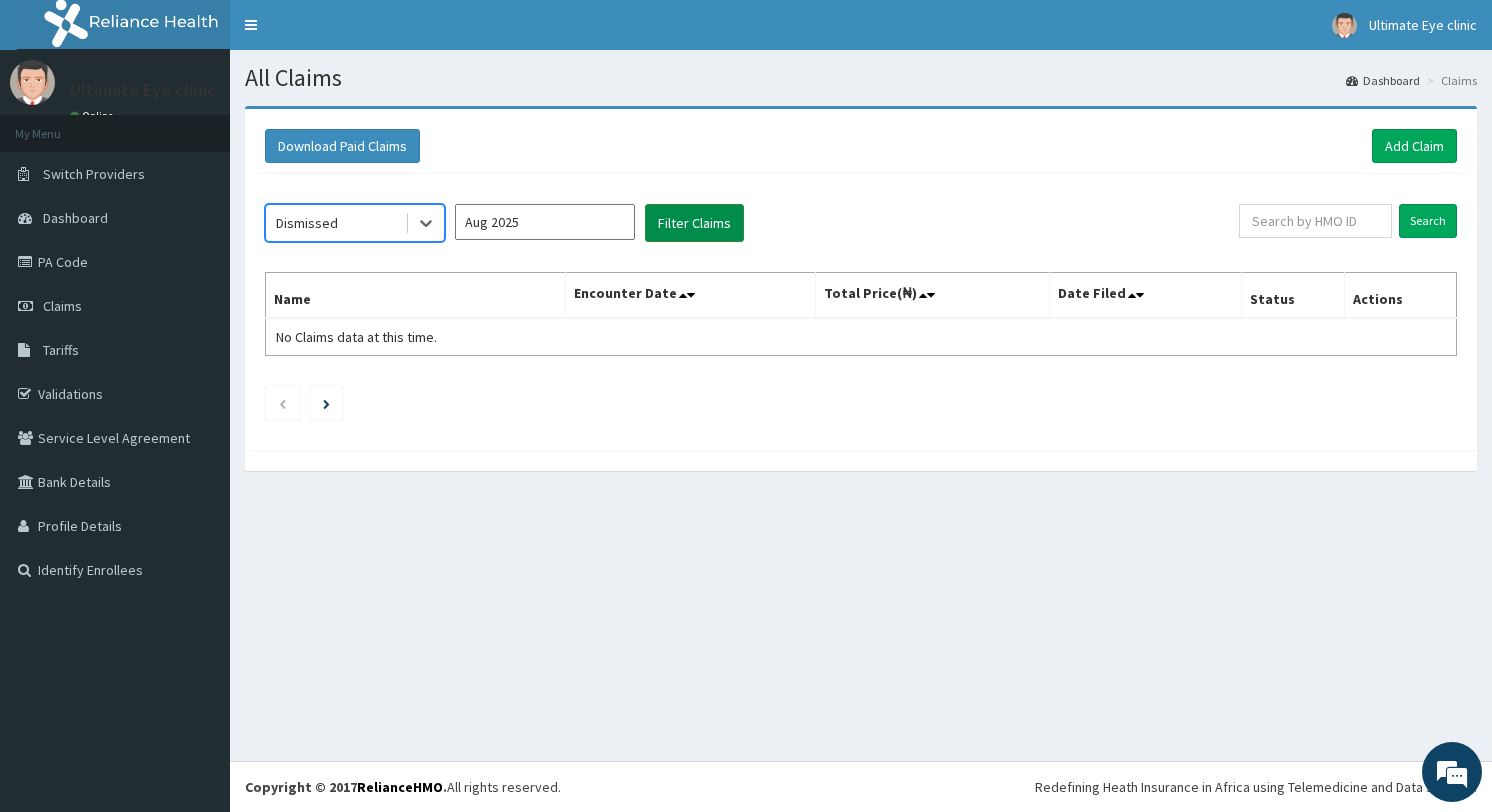 click on "Filter Claims" at bounding box center (694, 223) 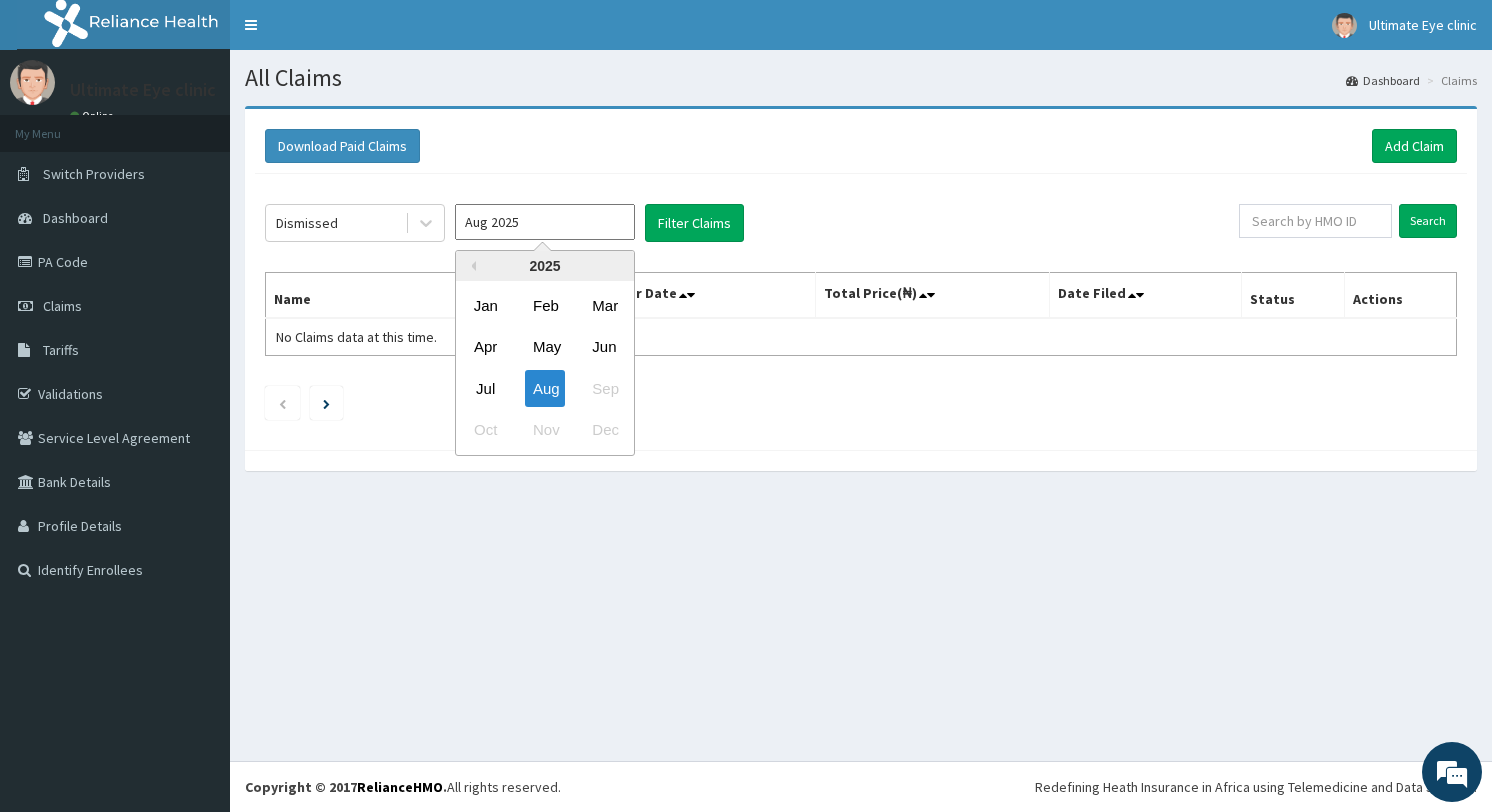 click on "Aug 2025" at bounding box center (545, 222) 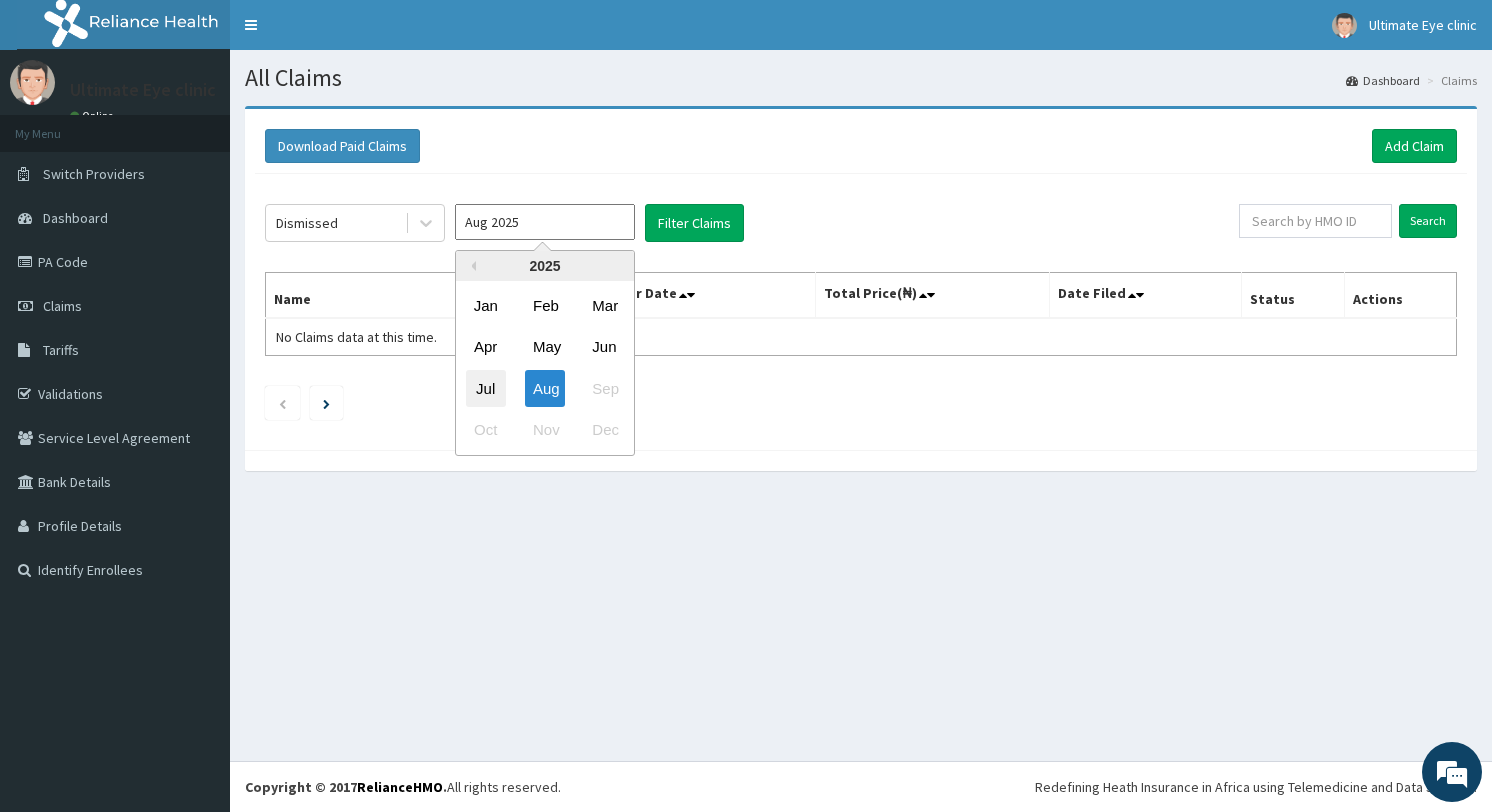 click on "Jul" at bounding box center [486, 388] 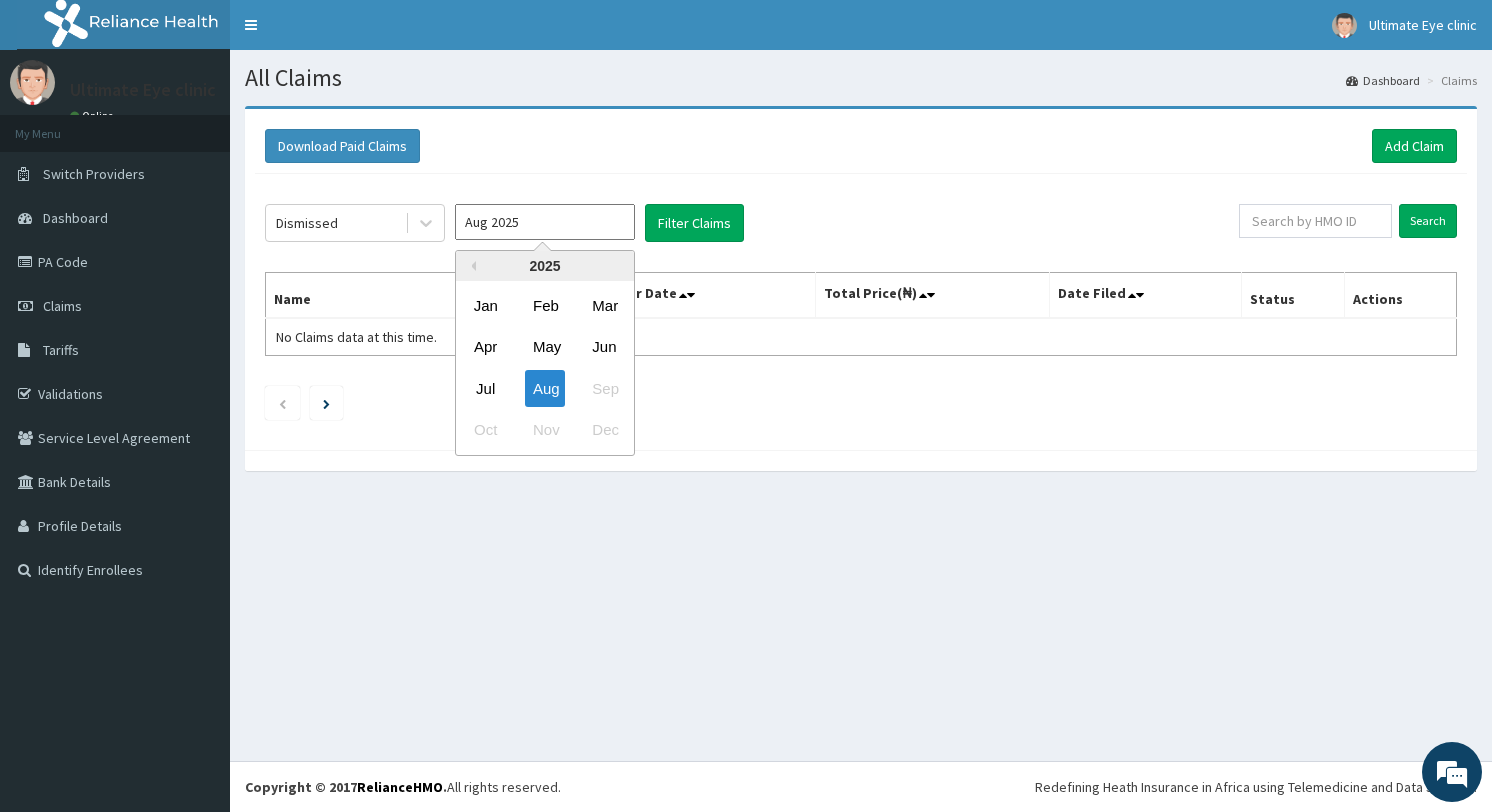 type on "Jul 2025" 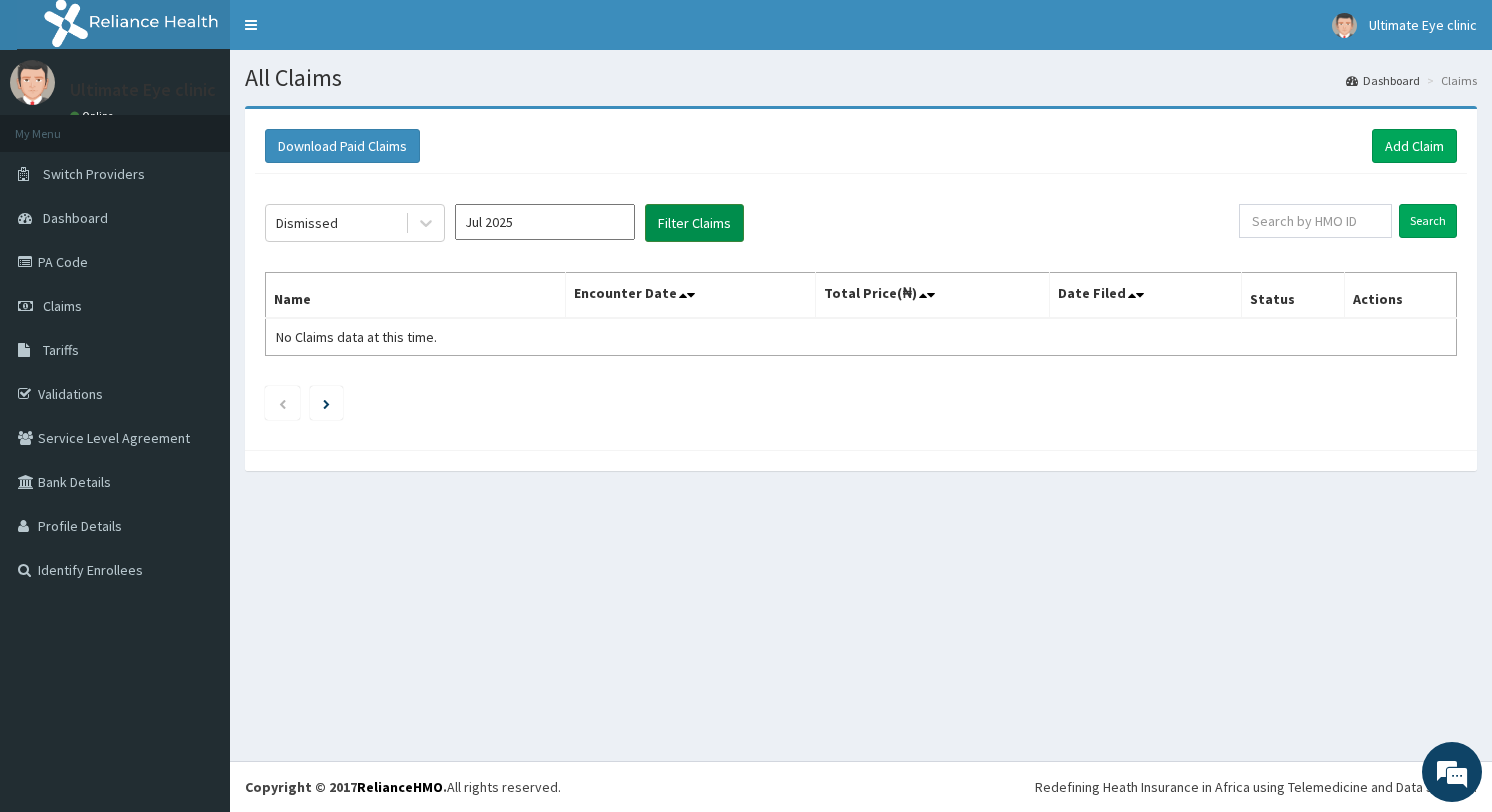 click on "Filter Claims" at bounding box center (694, 223) 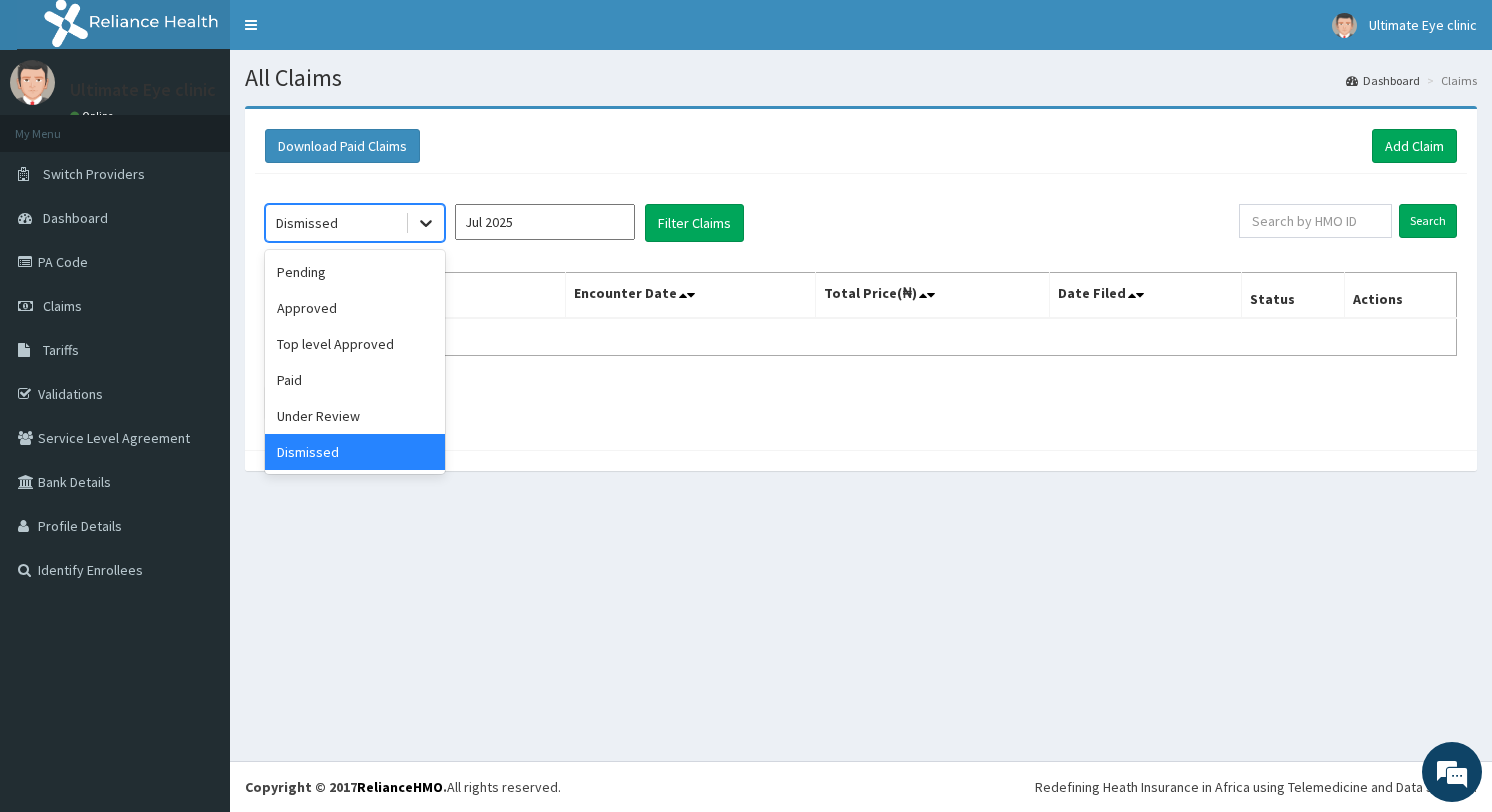 click 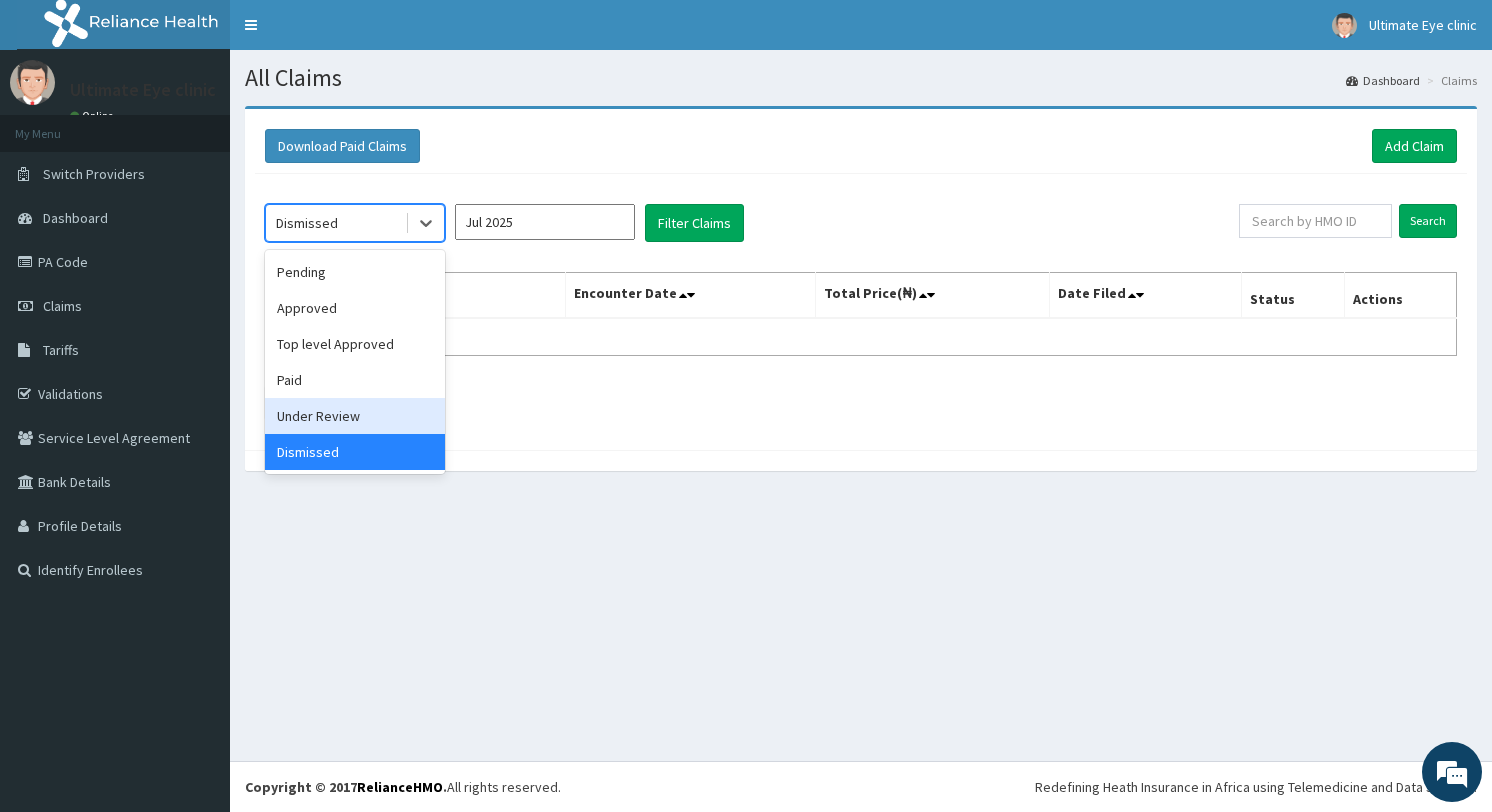 click on "Under Review" at bounding box center (355, 416) 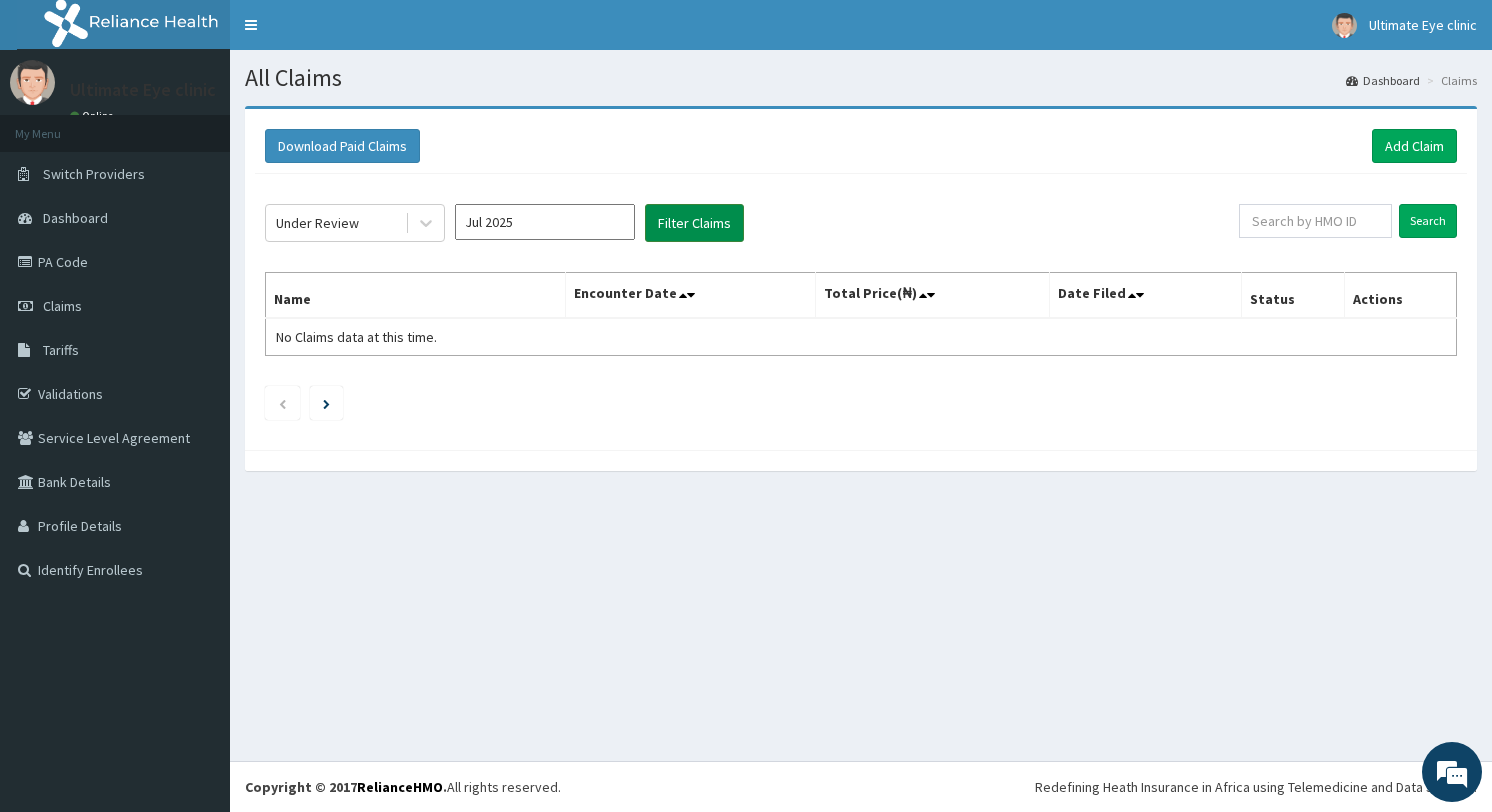 click on "Filter Claims" at bounding box center [694, 223] 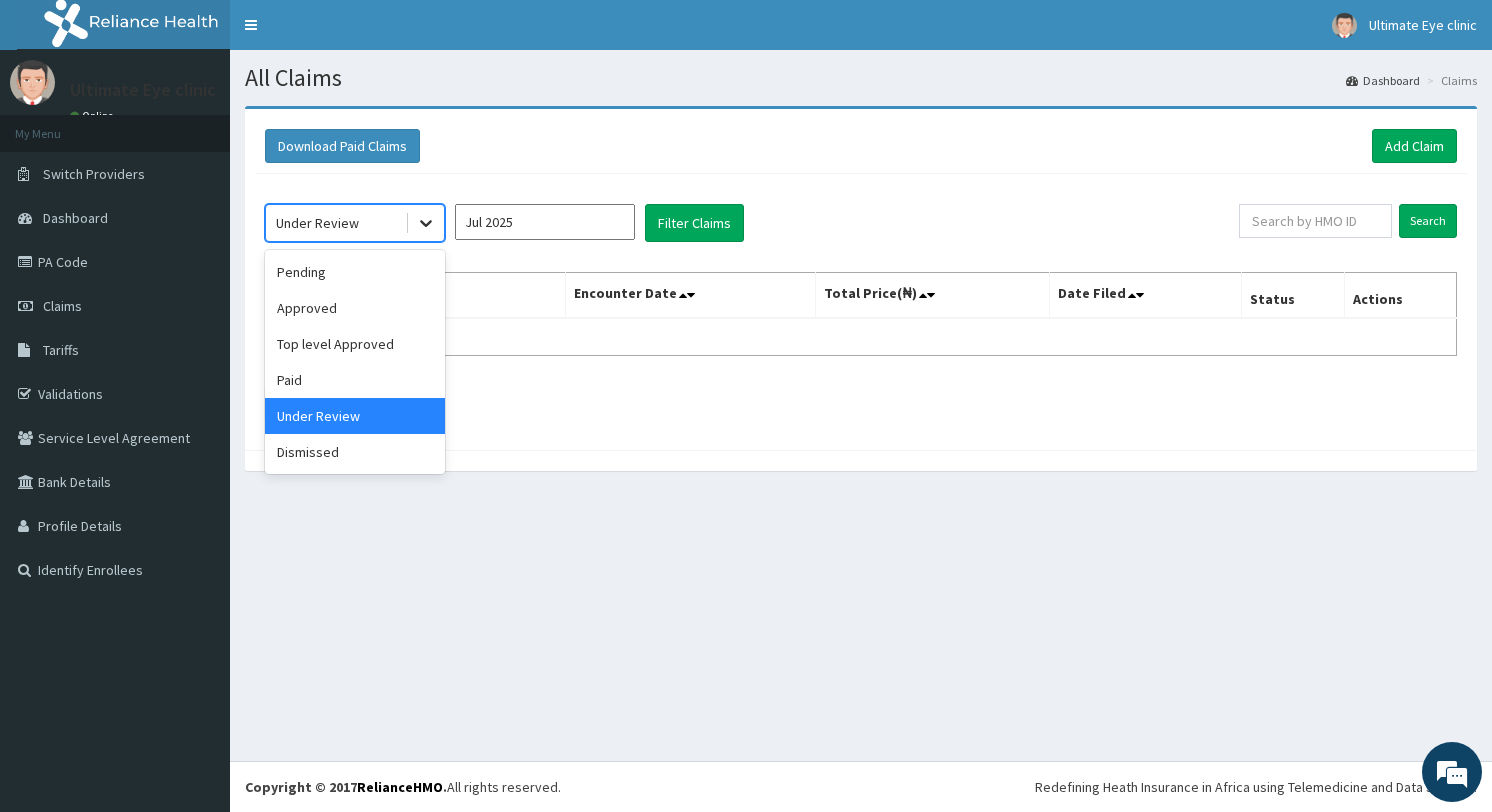 click 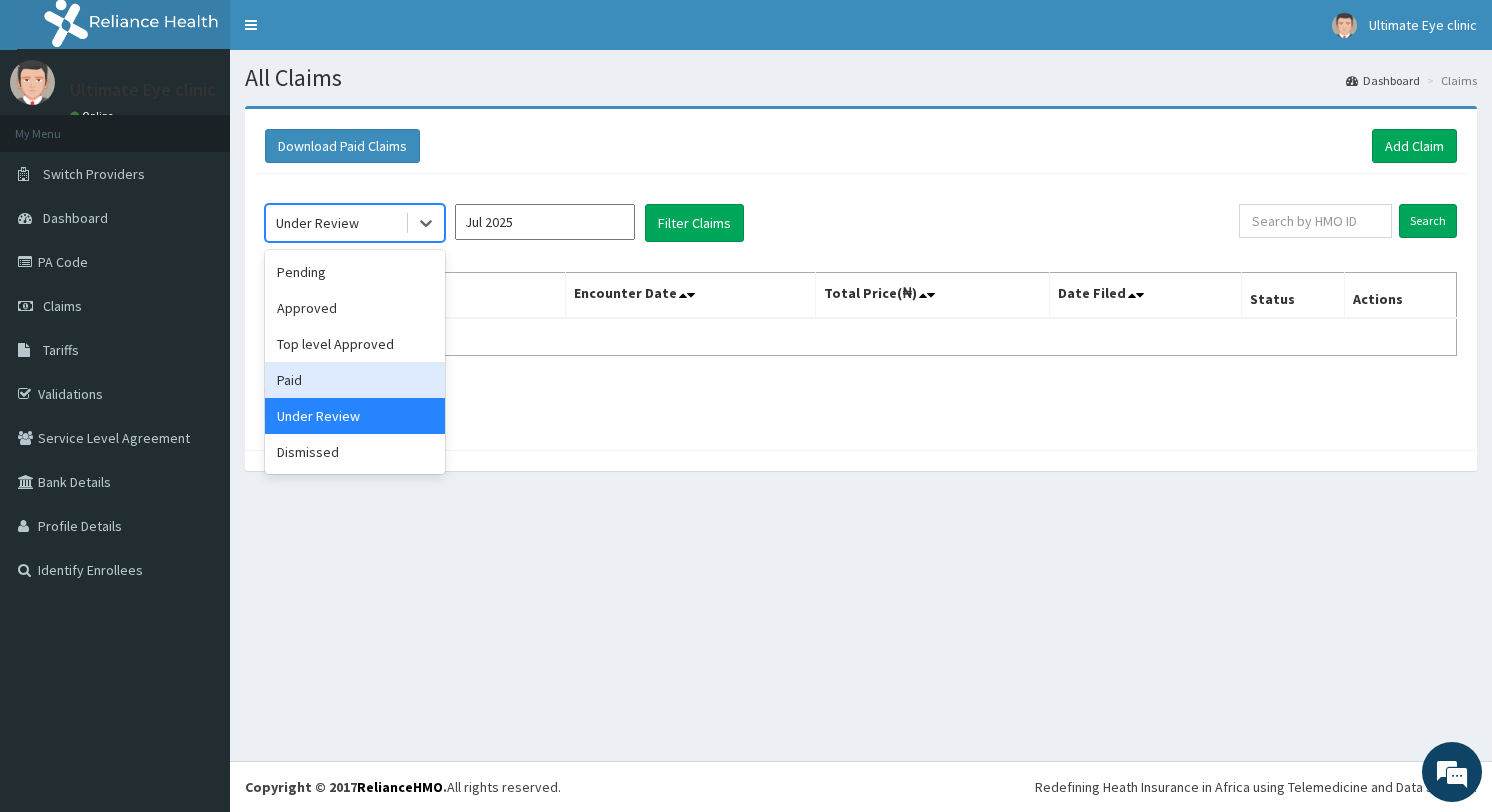 click on "Paid" at bounding box center (355, 380) 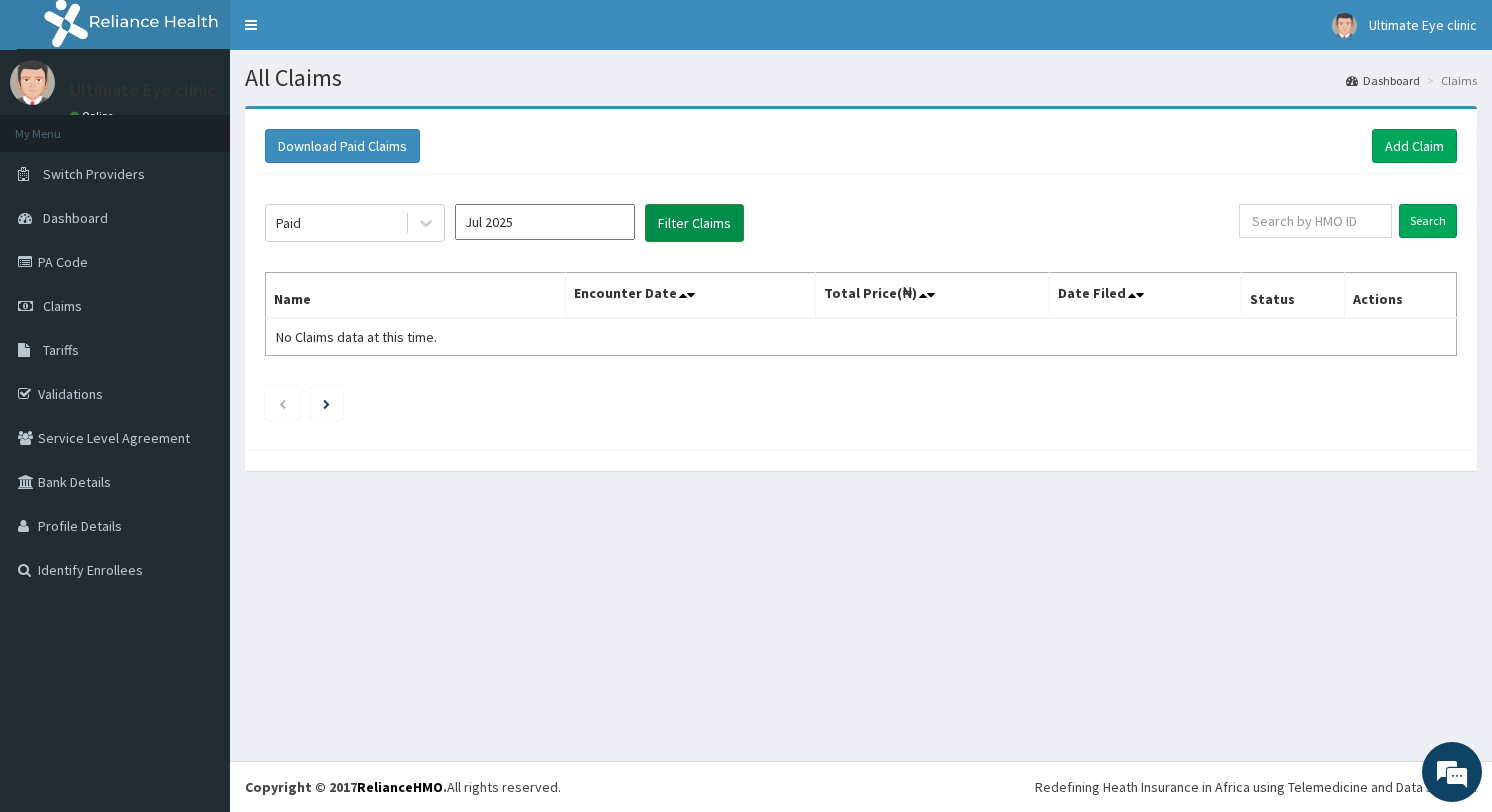 click on "Filter Claims" at bounding box center (694, 223) 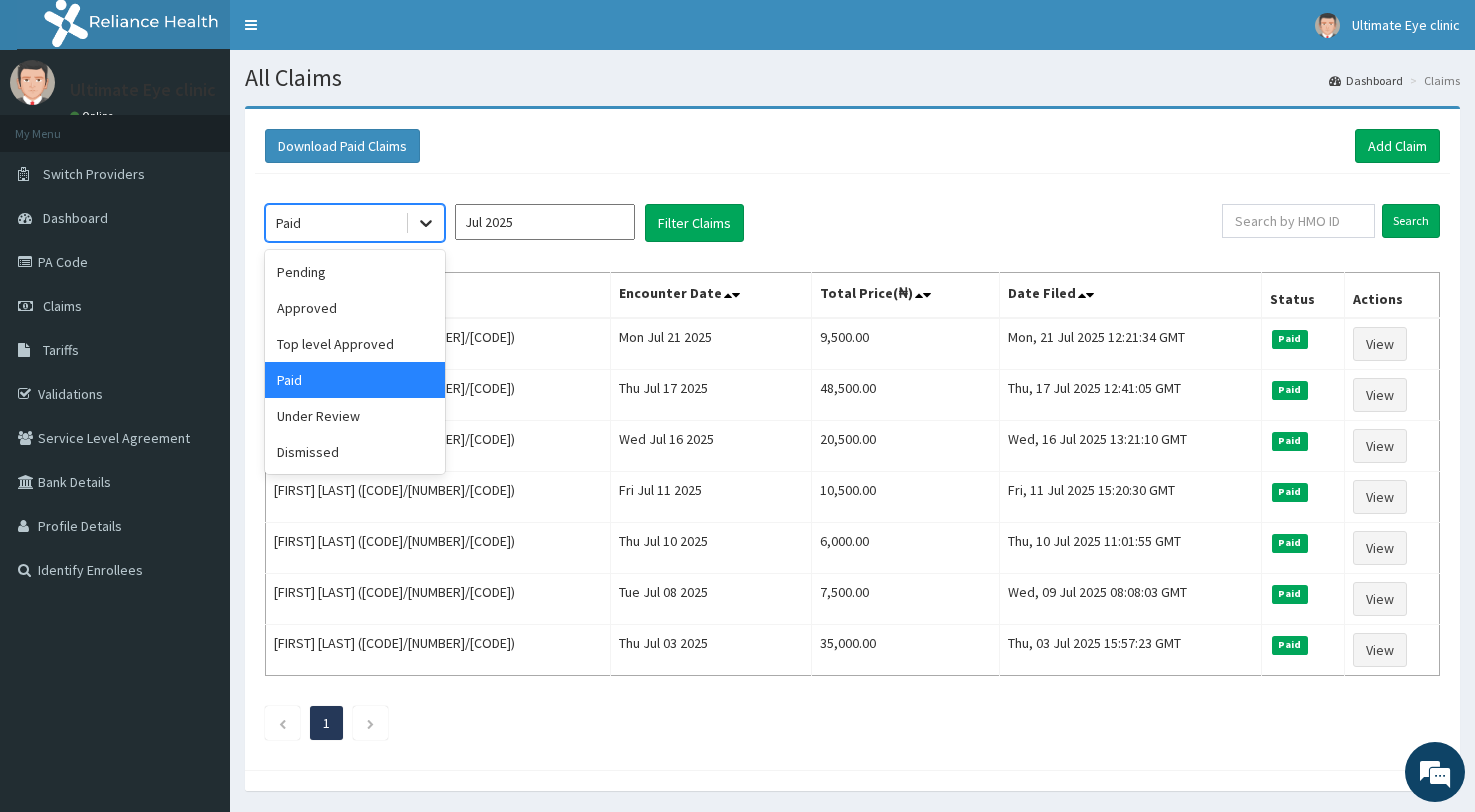 click 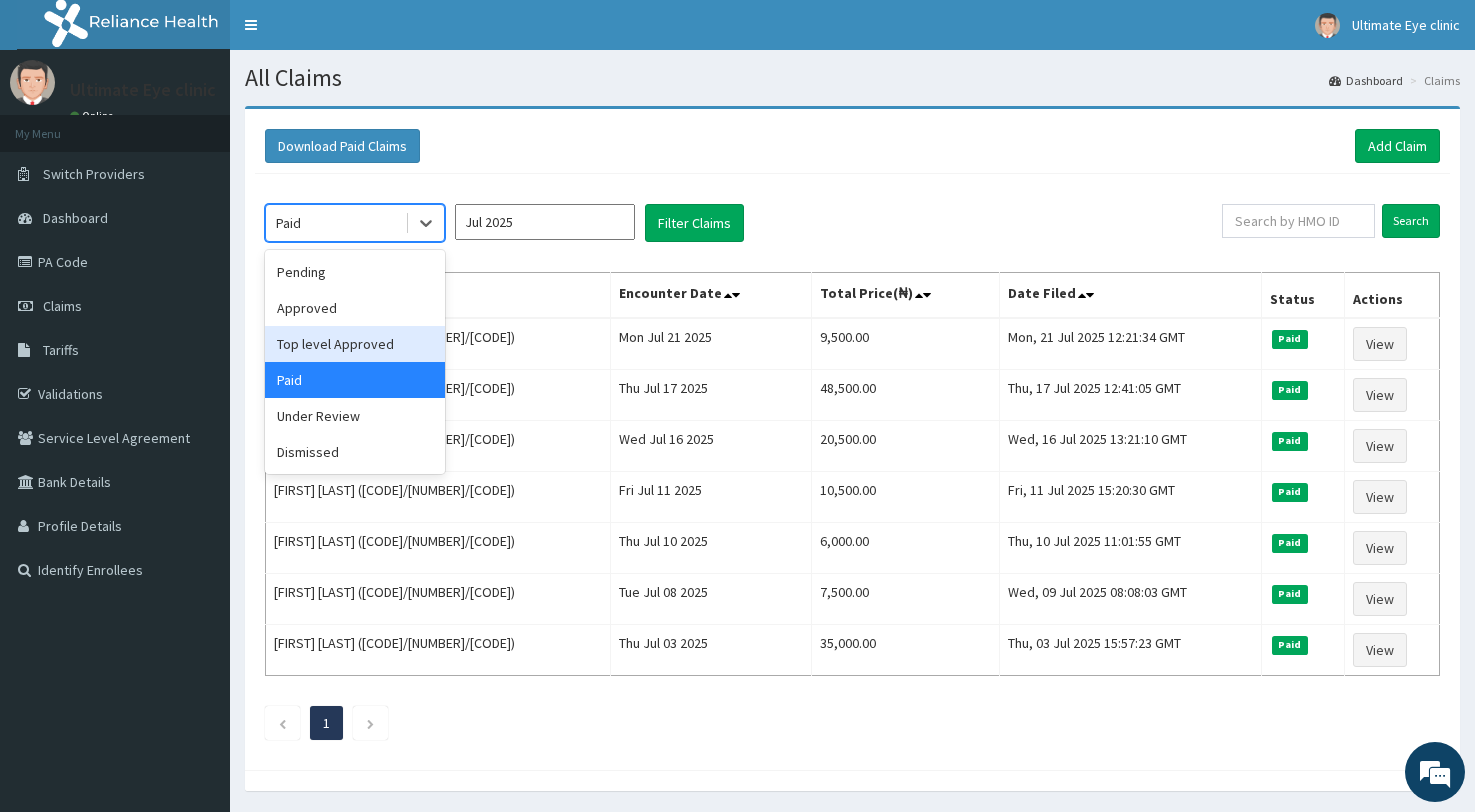 click on "Top level Approved" at bounding box center (355, 344) 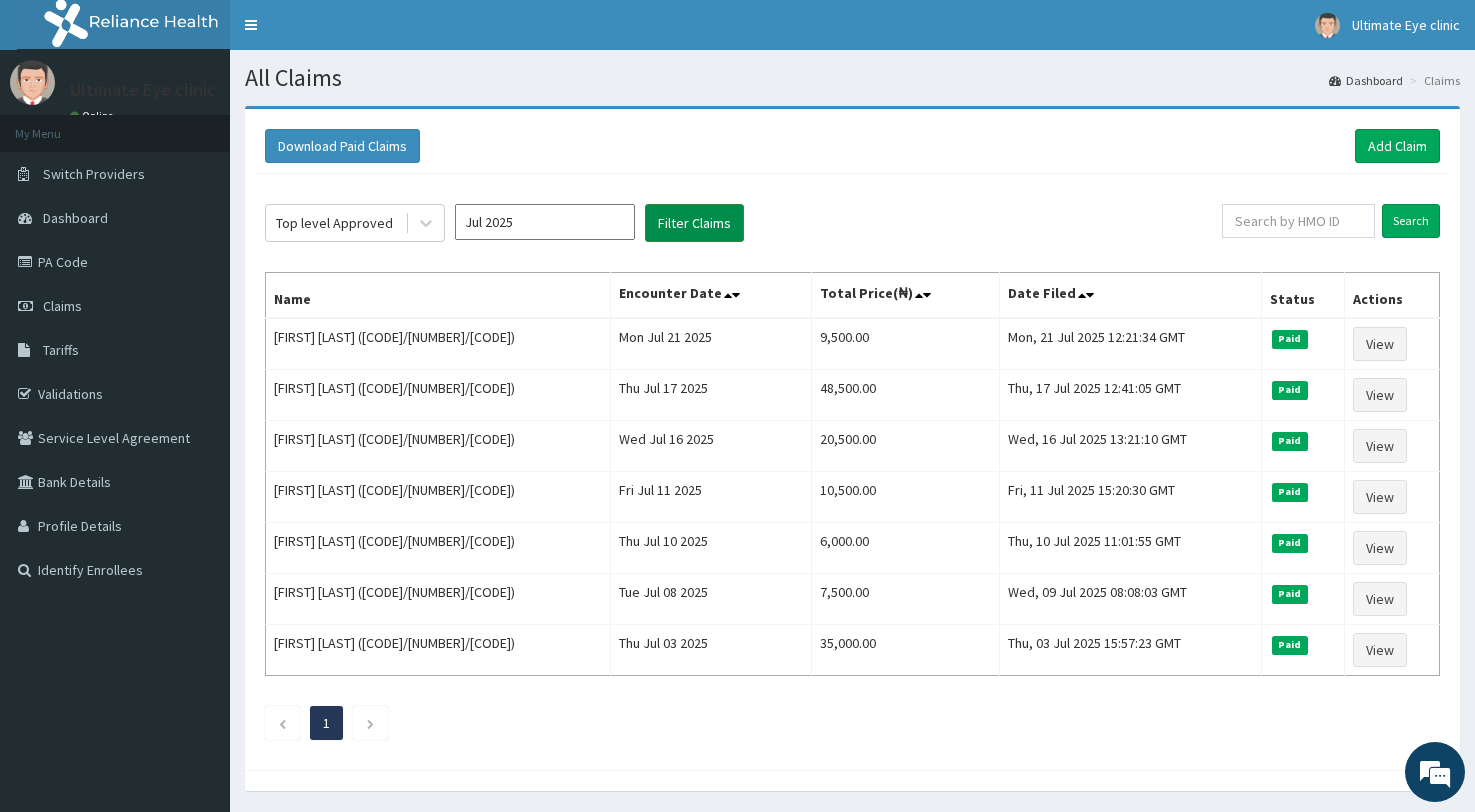 click on "Filter Claims" at bounding box center [694, 223] 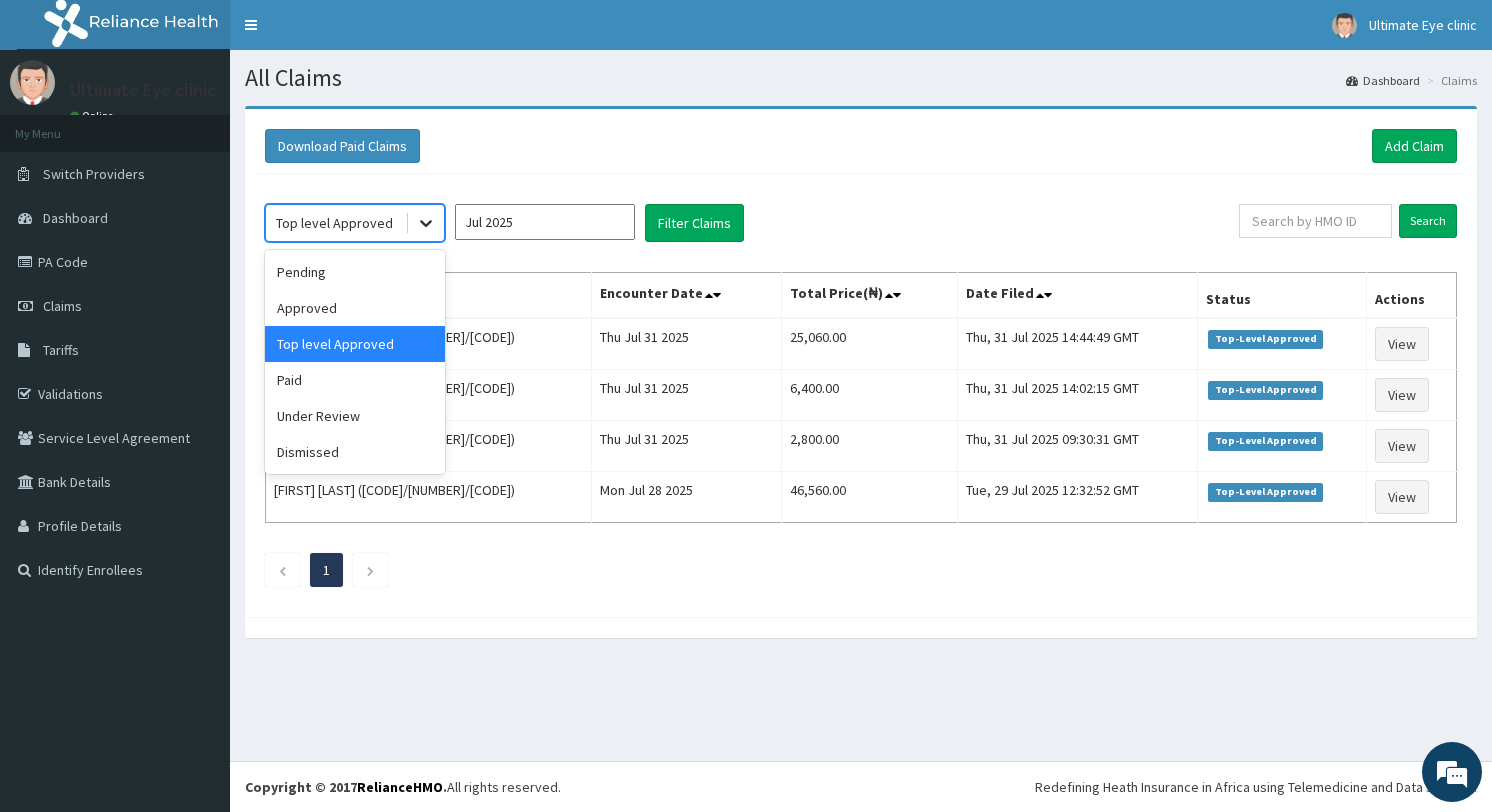 click 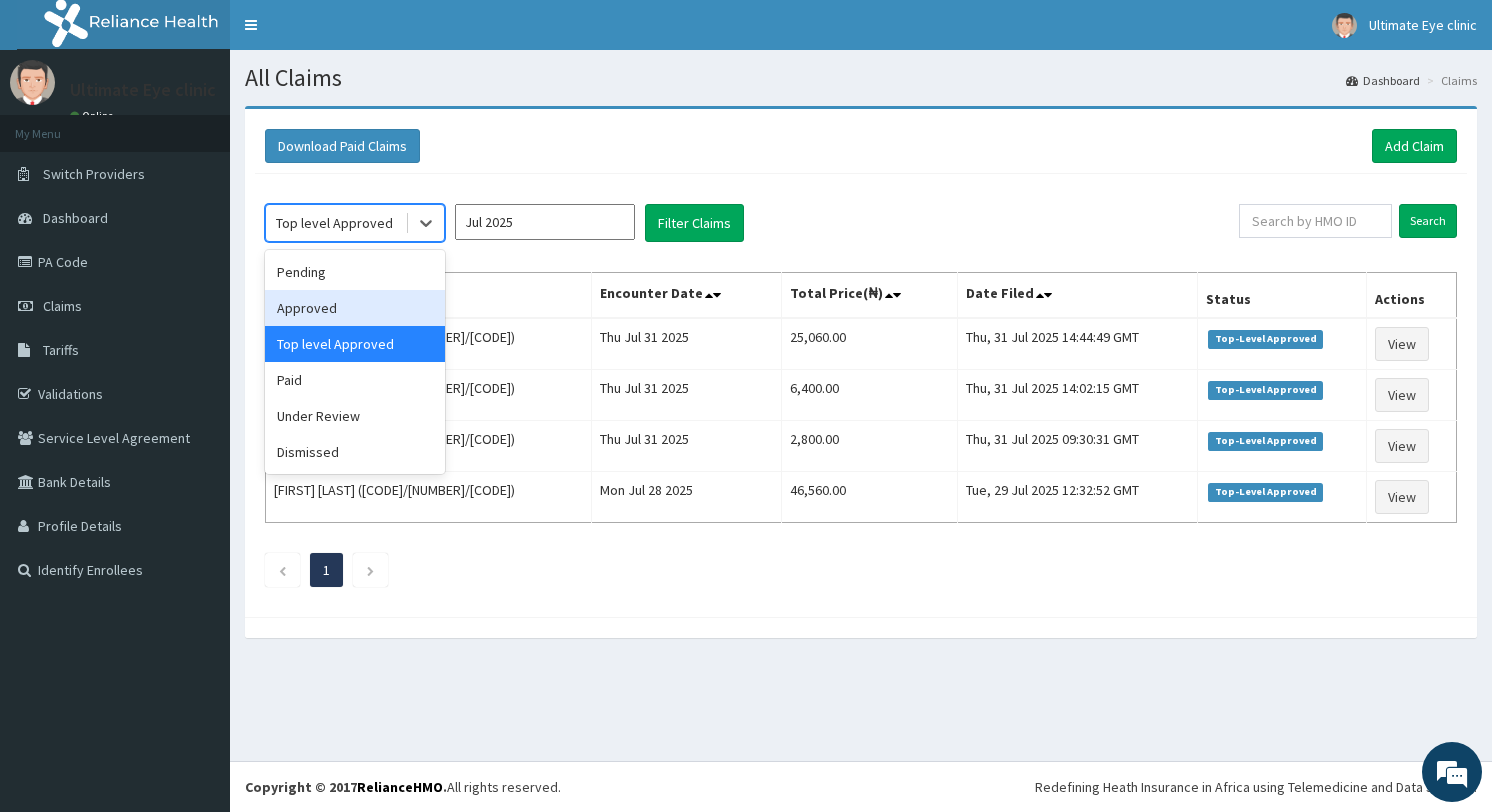 click on "Approved" at bounding box center [355, 308] 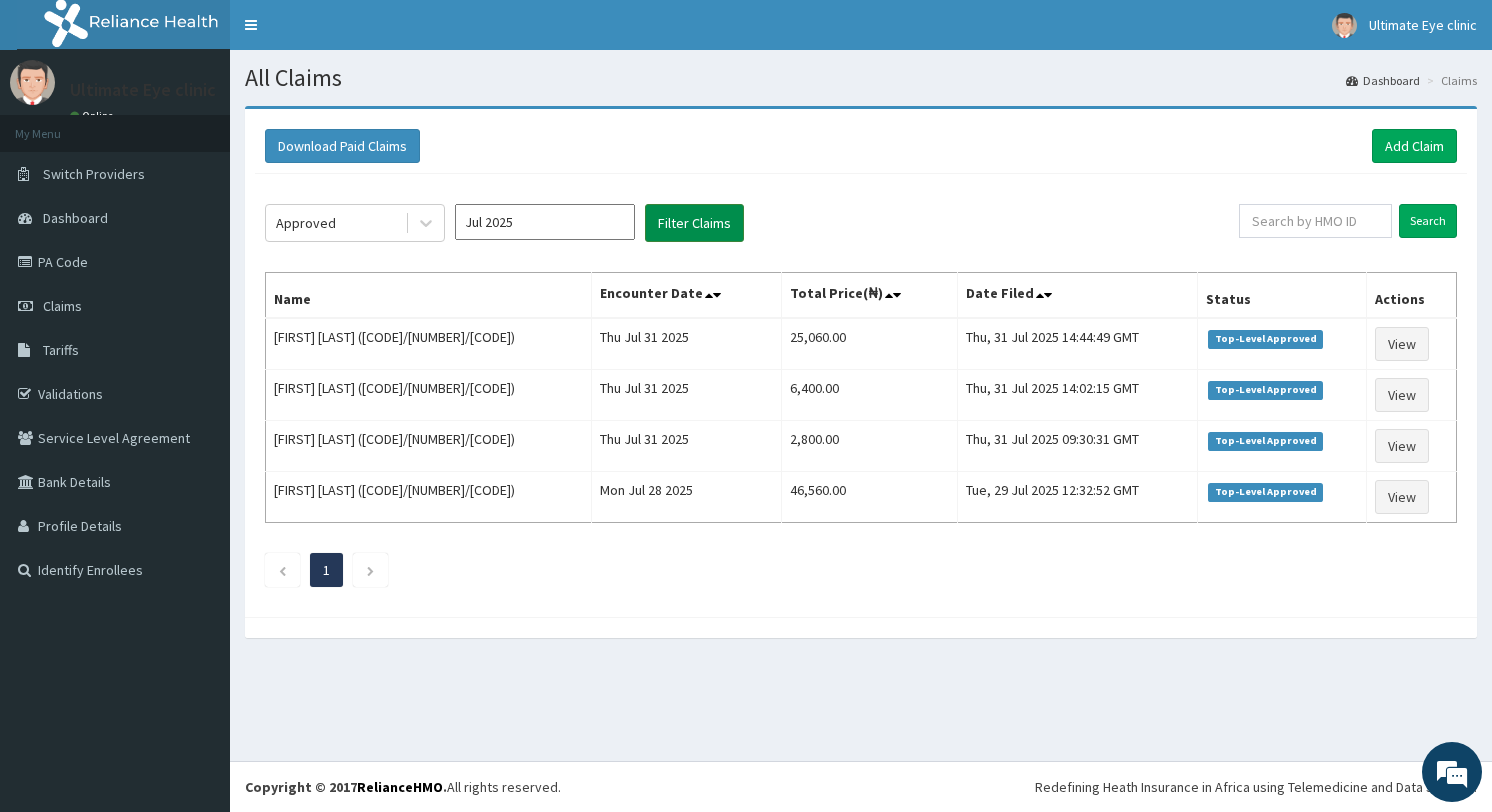 click on "Filter Claims" at bounding box center (694, 223) 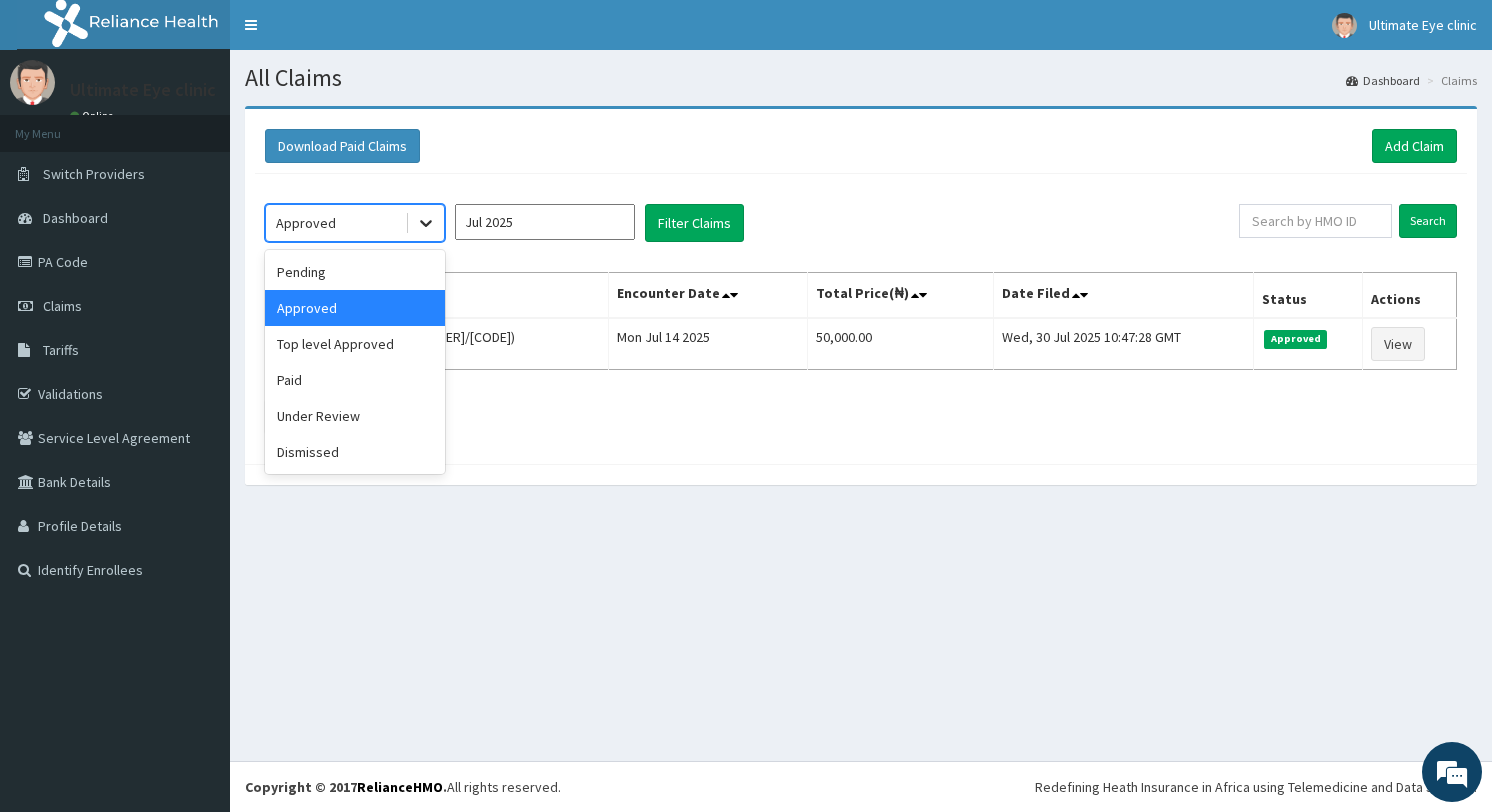 click 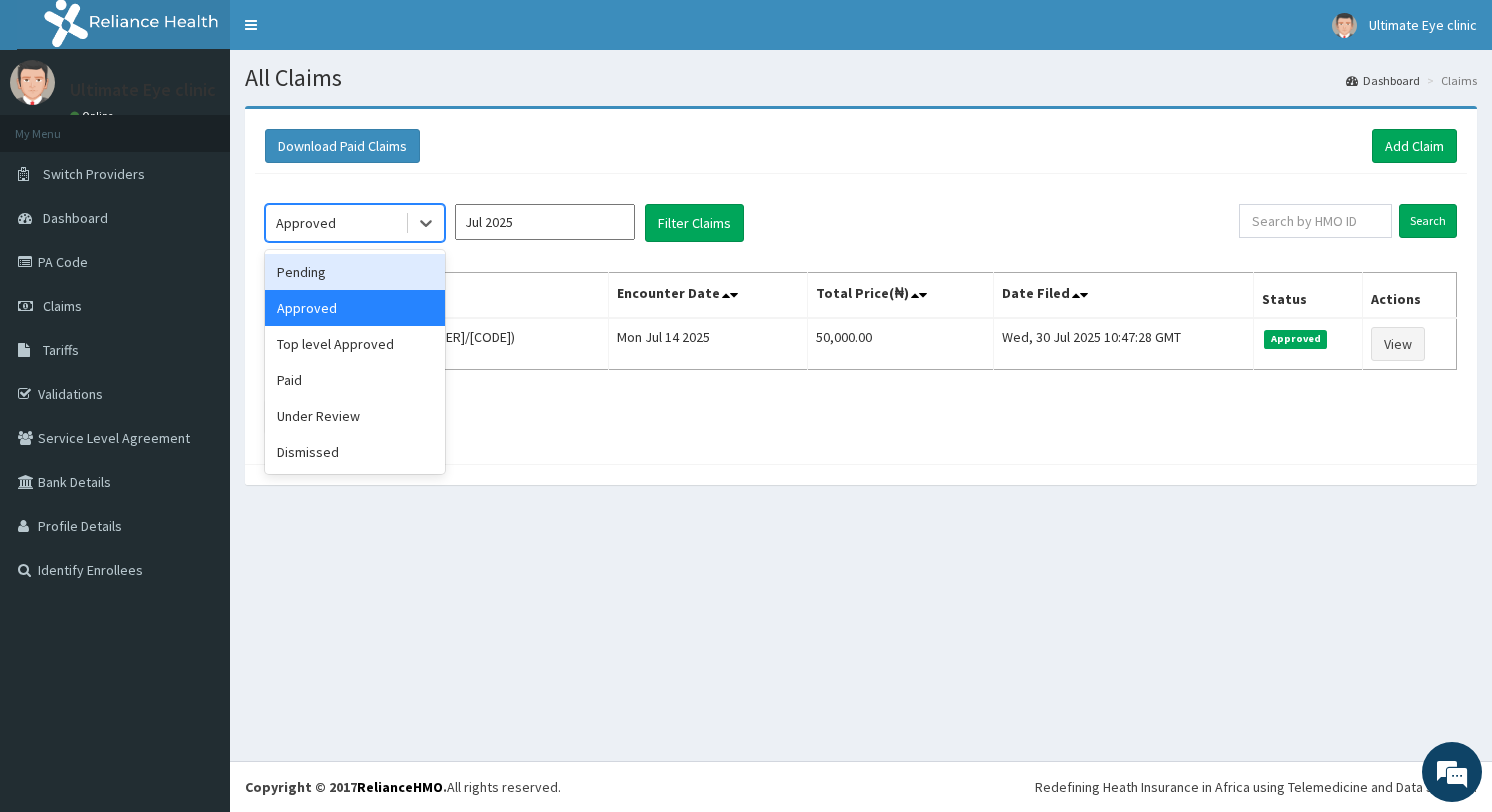 click on "Pending" at bounding box center (355, 272) 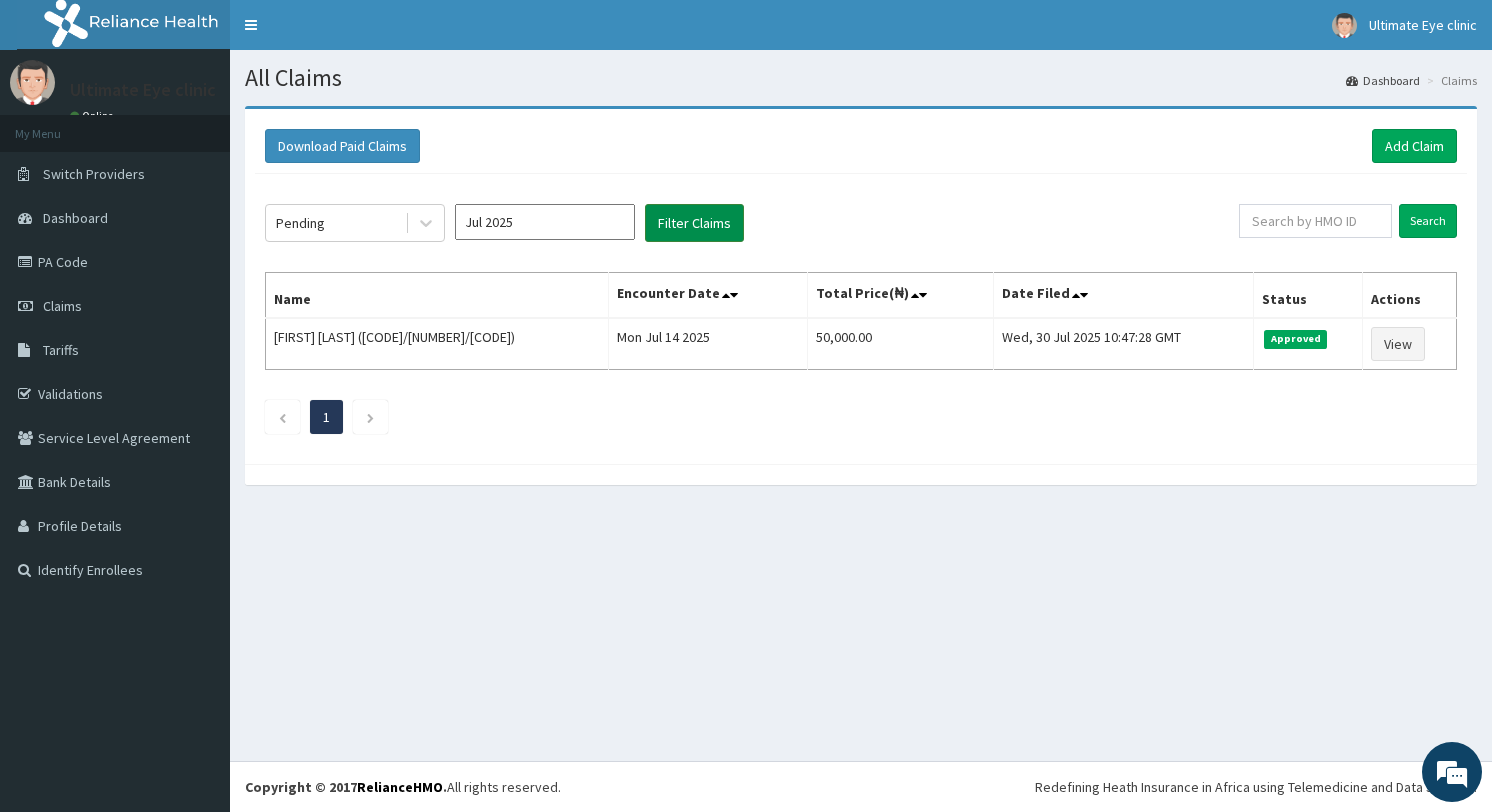 click on "Filter Claims" at bounding box center (694, 223) 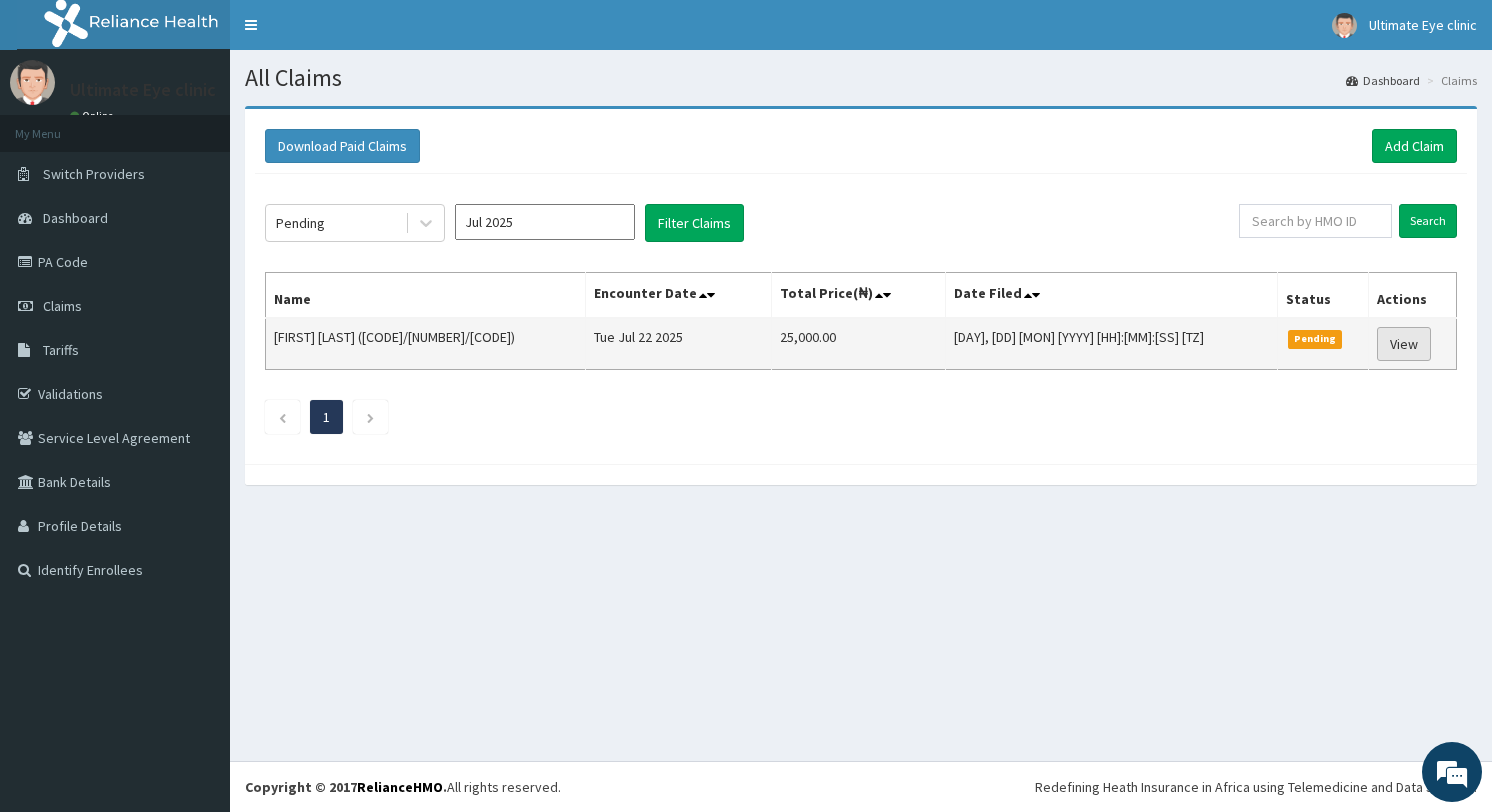 click on "View" at bounding box center [1404, 344] 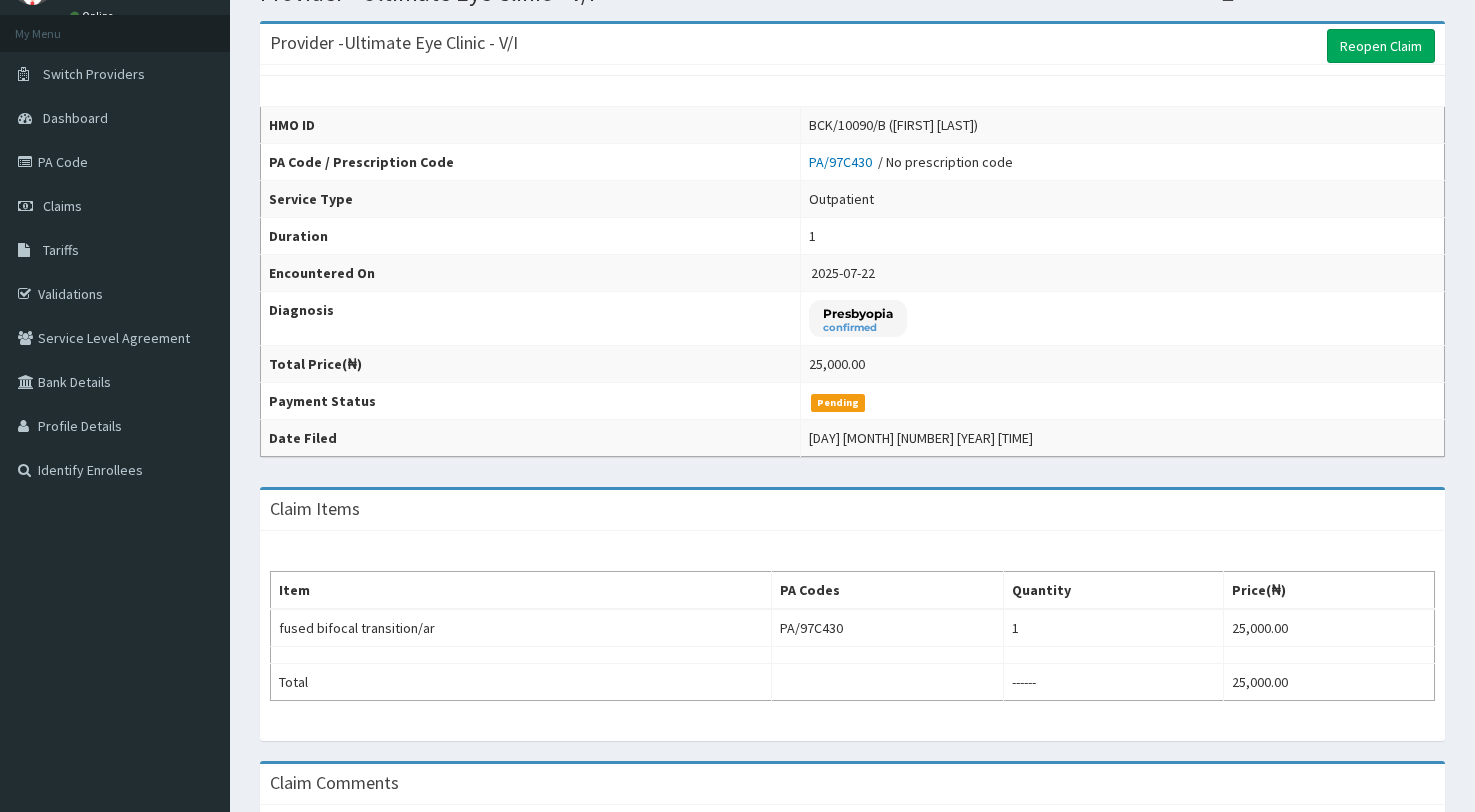 scroll, scrollTop: 200, scrollLeft: 0, axis: vertical 